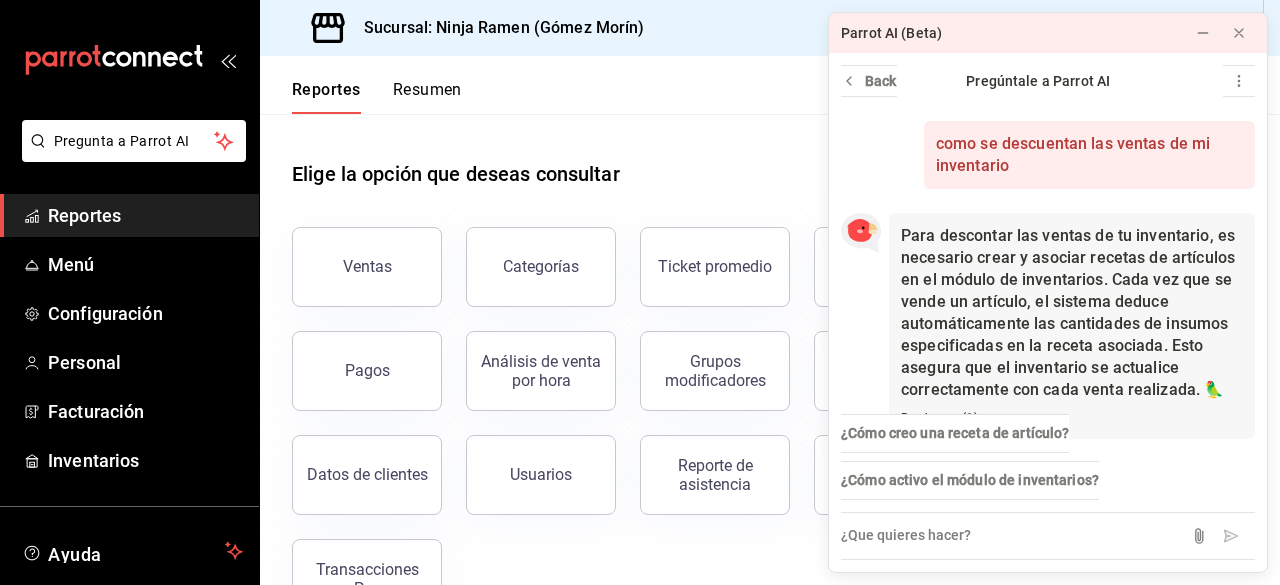 scroll, scrollTop: 0, scrollLeft: 0, axis: both 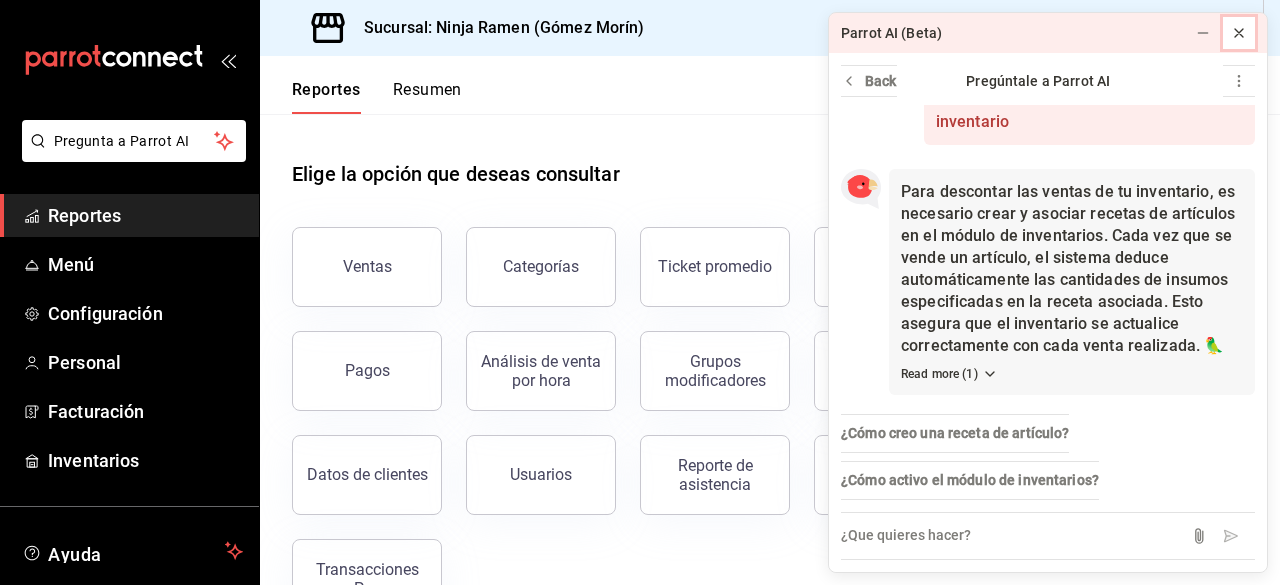 click 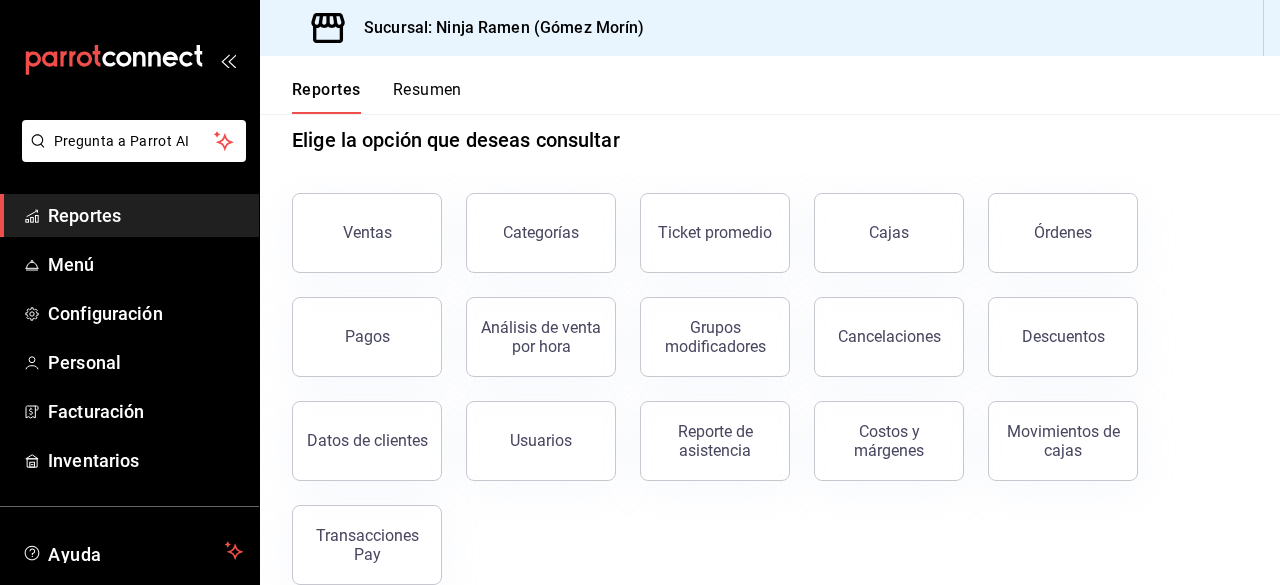 scroll, scrollTop: 65, scrollLeft: 0, axis: vertical 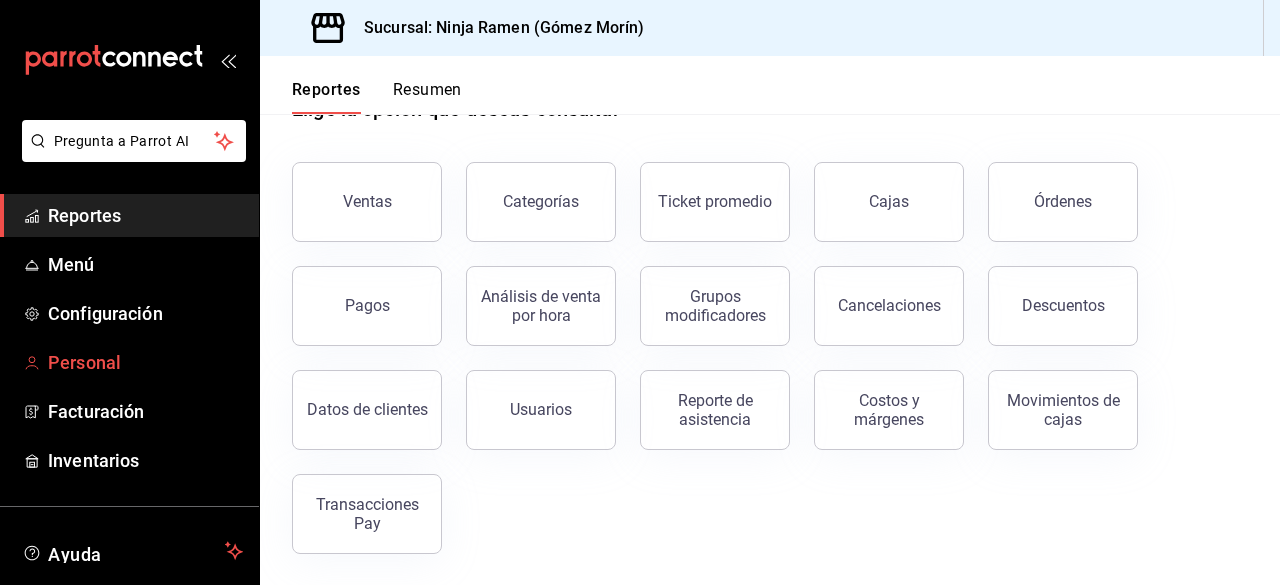 click on "Personal" at bounding box center (145, 362) 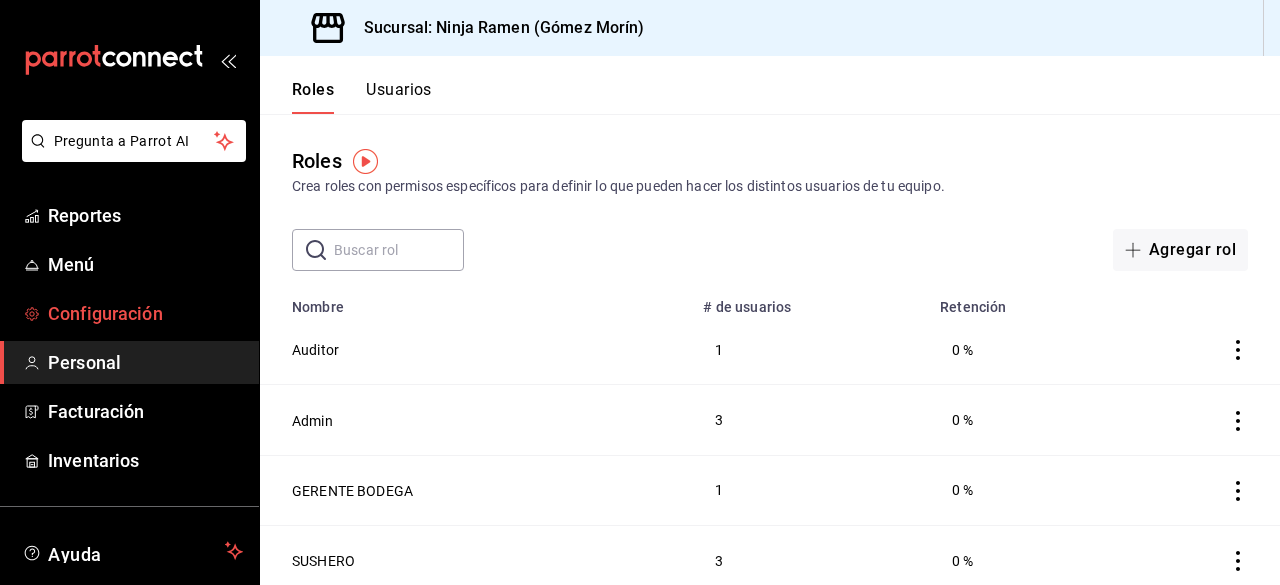 click on "Configuración" at bounding box center [145, 313] 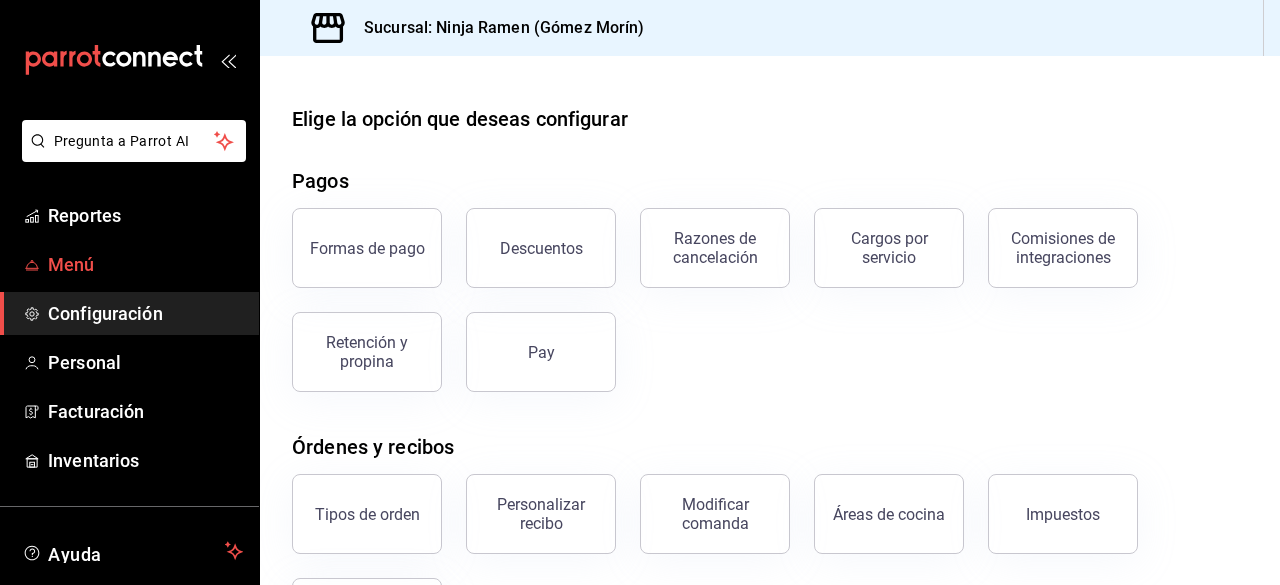 click on "Menú" at bounding box center [145, 264] 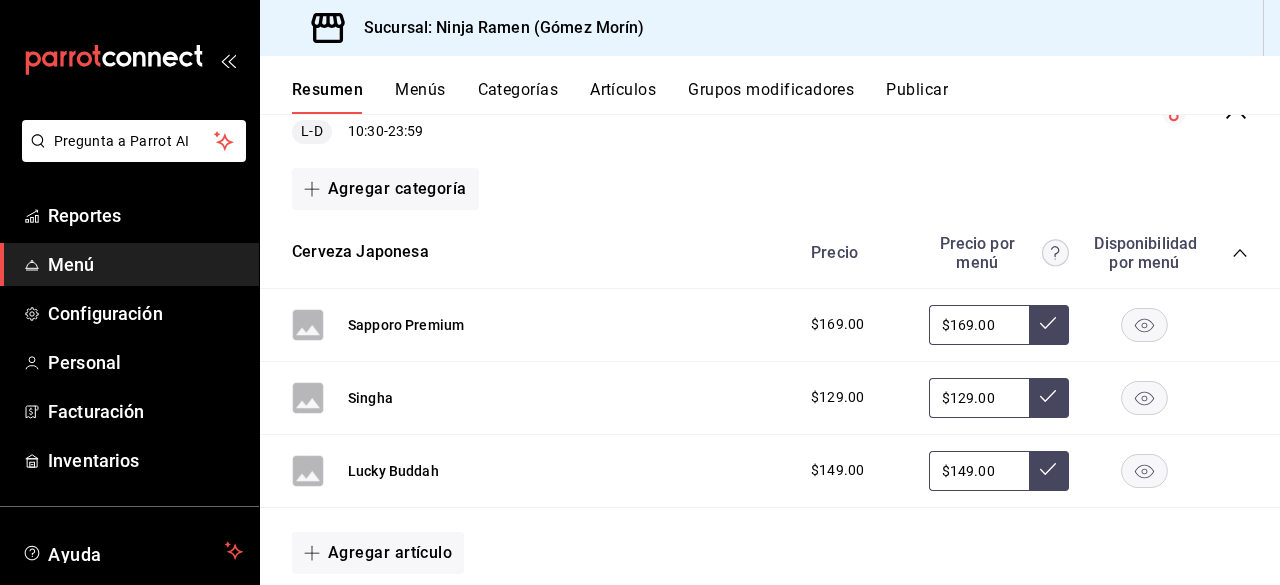 scroll, scrollTop: 244, scrollLeft: 0, axis: vertical 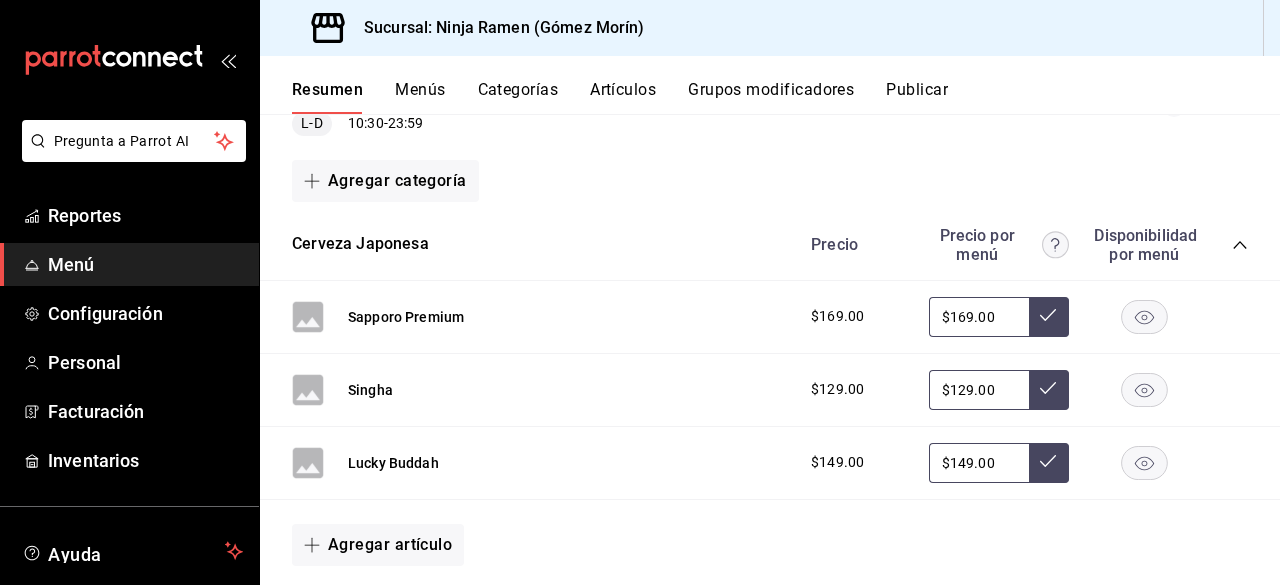 click 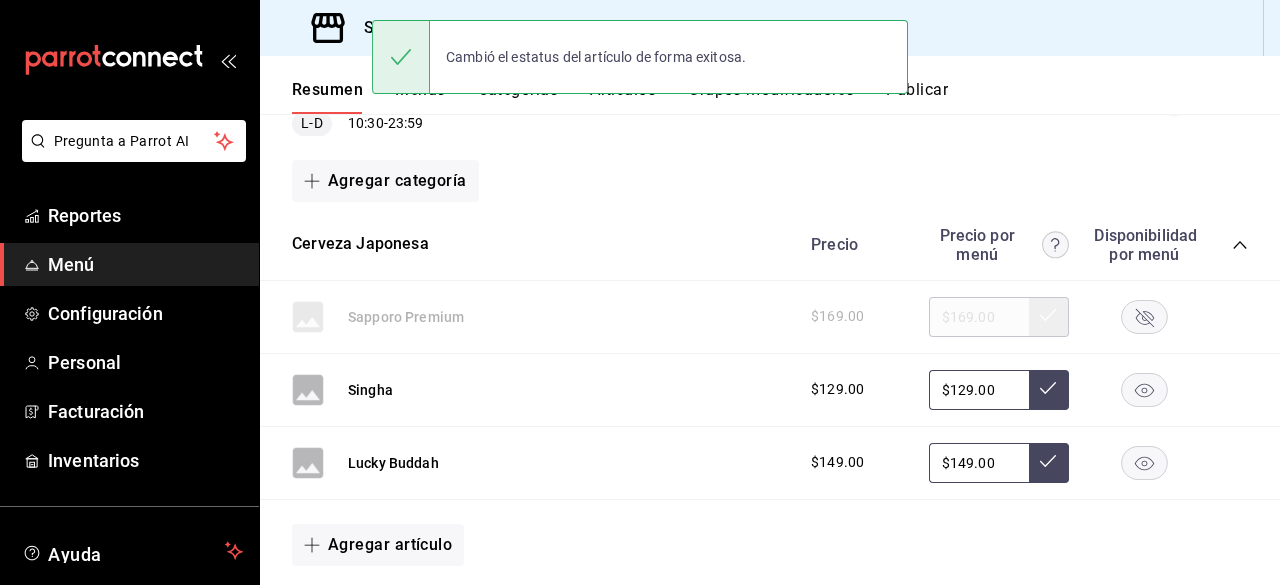 click 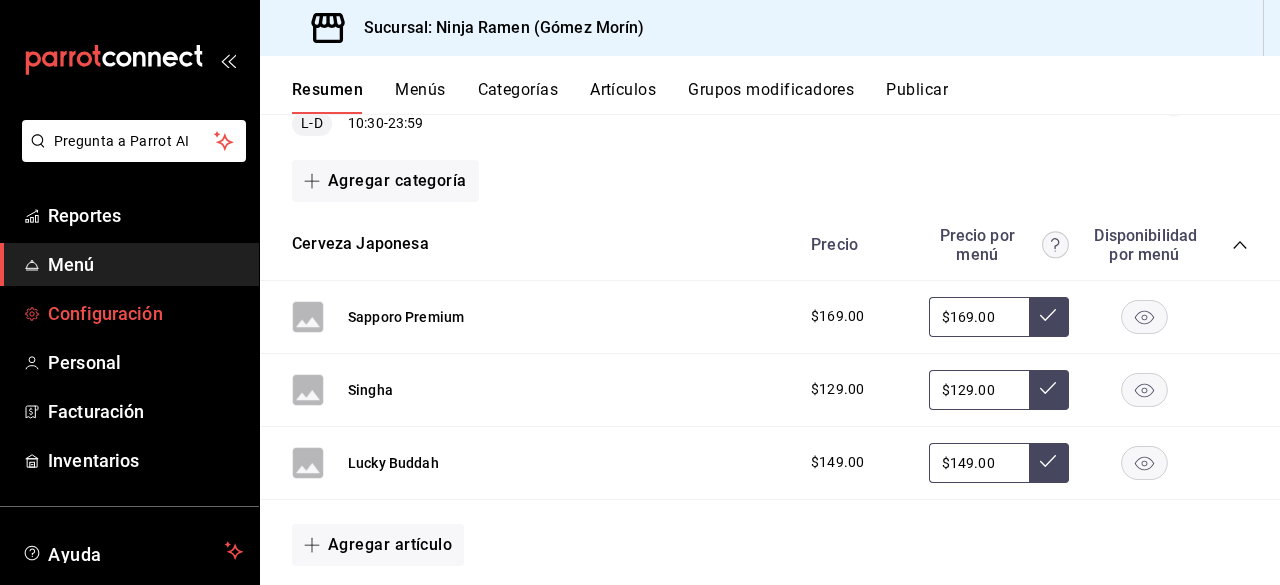 click on "Configuración" at bounding box center (145, 313) 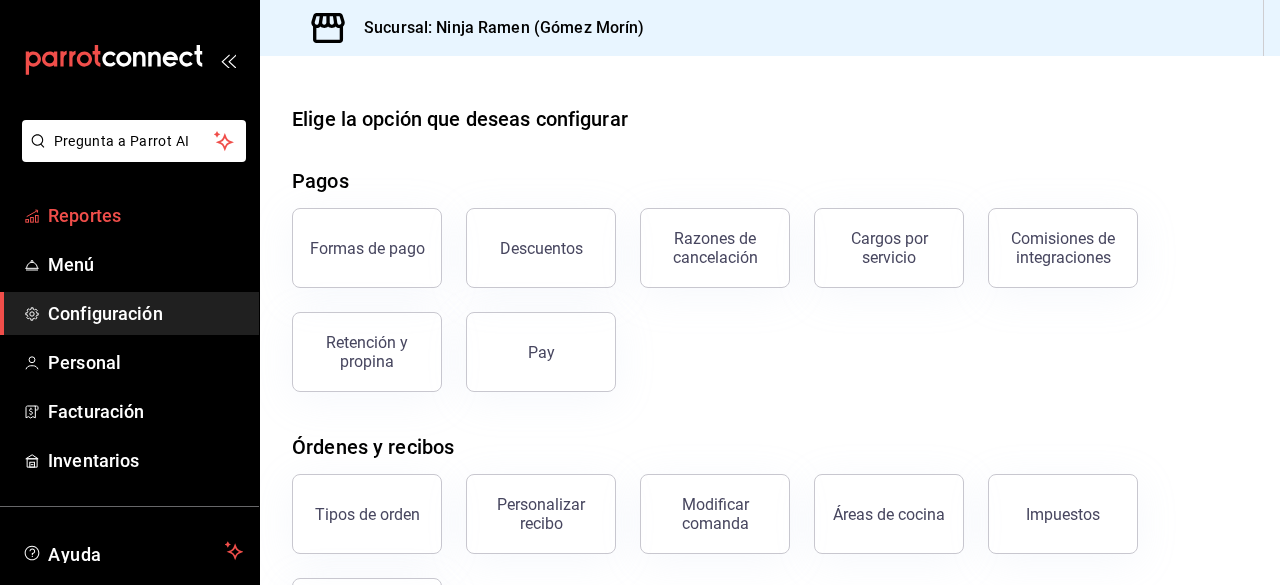 click on "Reportes" at bounding box center (145, 215) 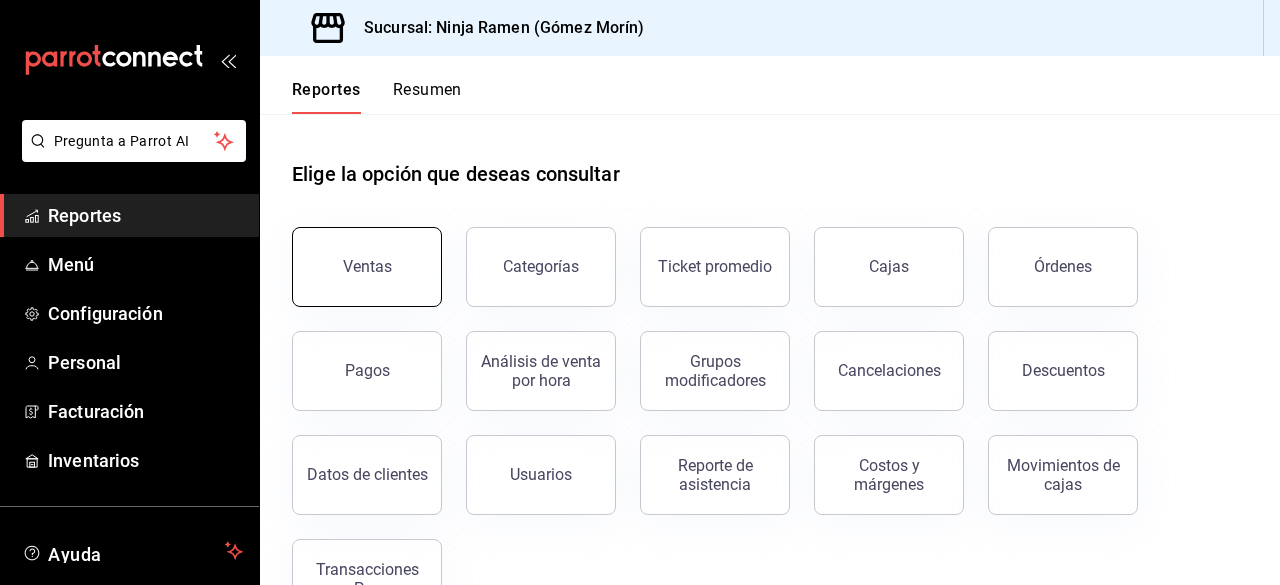 click on "Ventas" at bounding box center [367, 267] 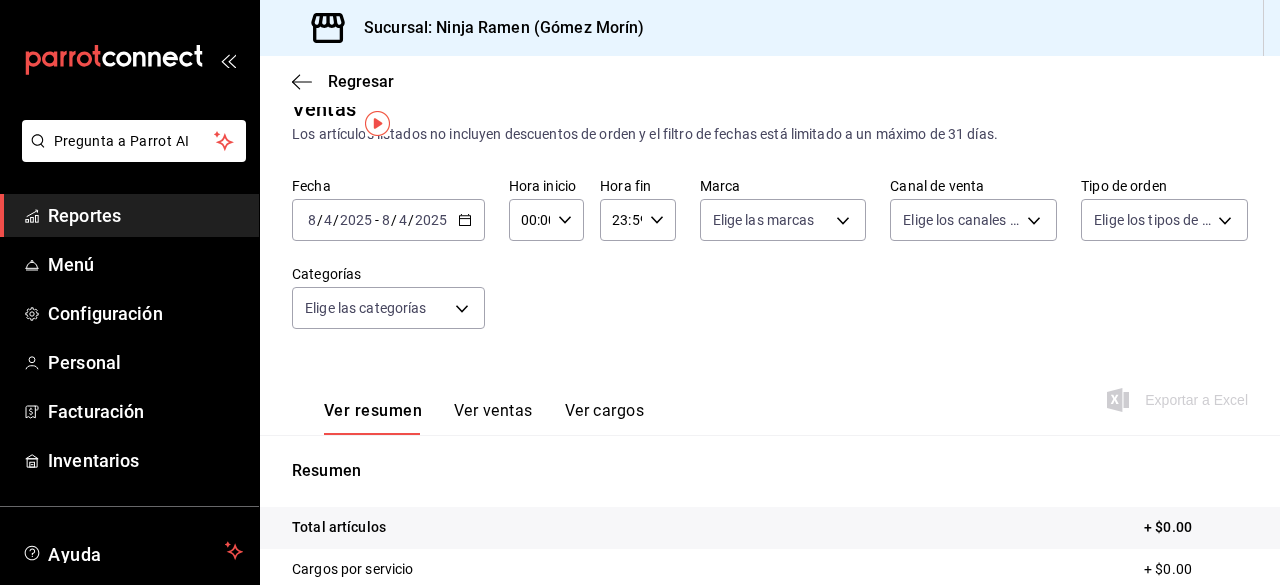 scroll, scrollTop: 0, scrollLeft: 0, axis: both 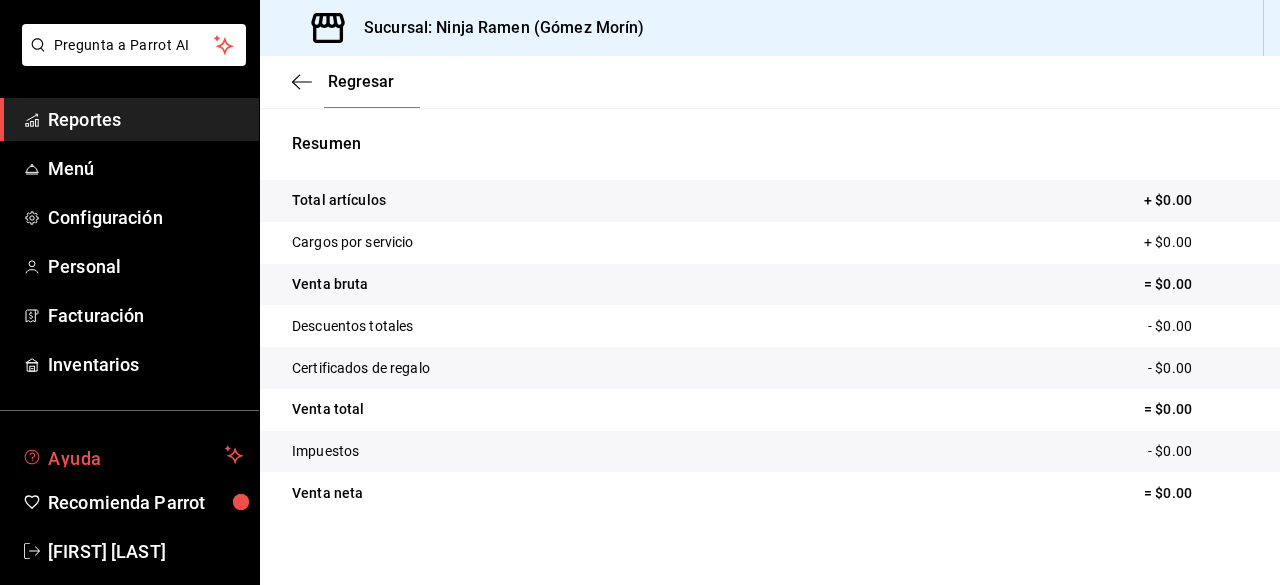 click on "Ayuda" at bounding box center [132, 455] 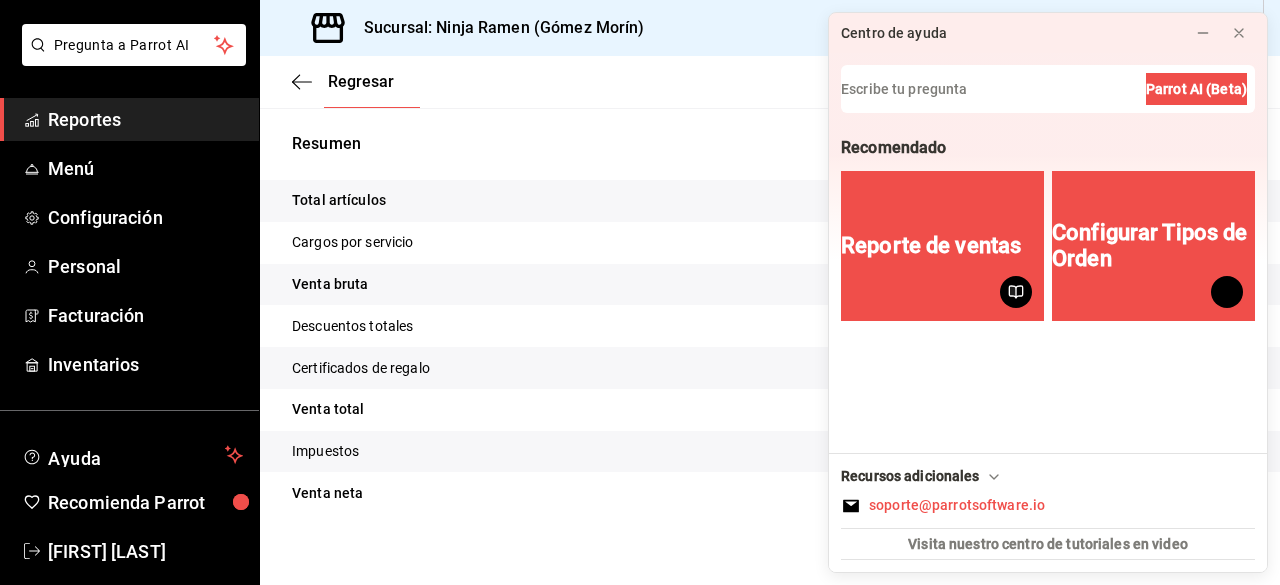 scroll, scrollTop: 373, scrollLeft: 0, axis: vertical 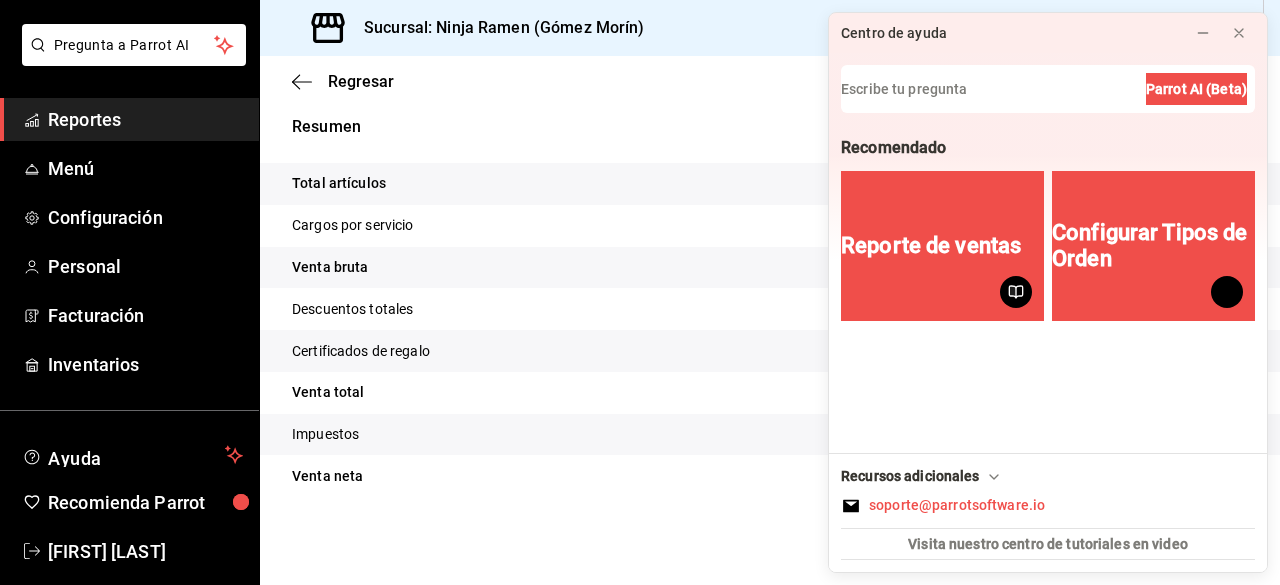 click on "Venta neta = $0.00" at bounding box center [770, 476] 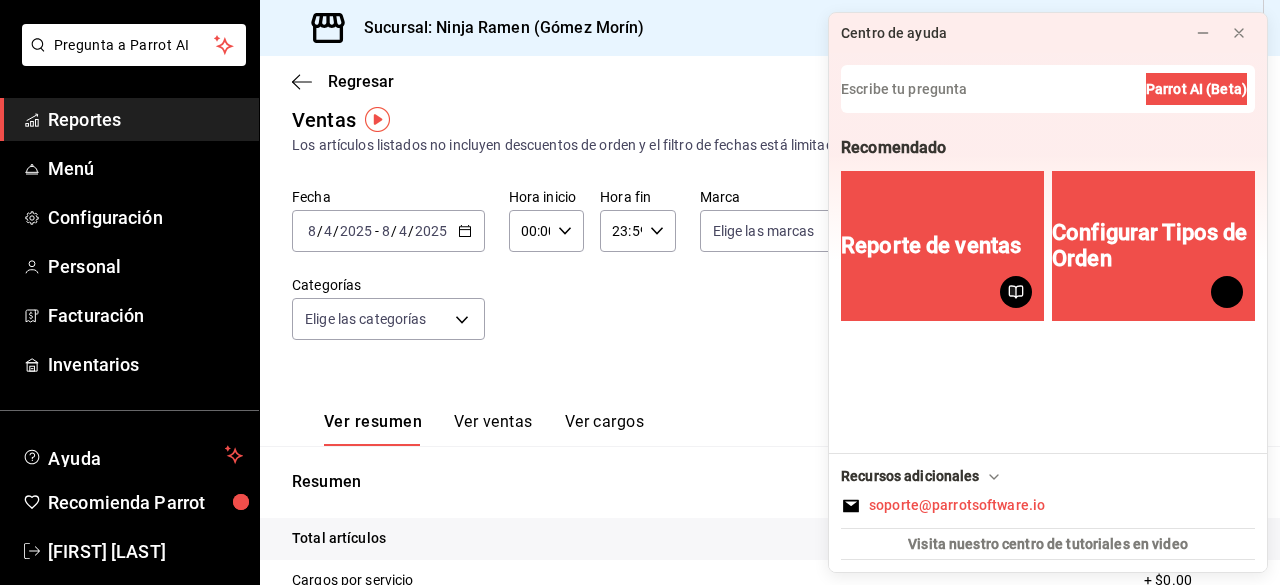 scroll, scrollTop: 0, scrollLeft: 0, axis: both 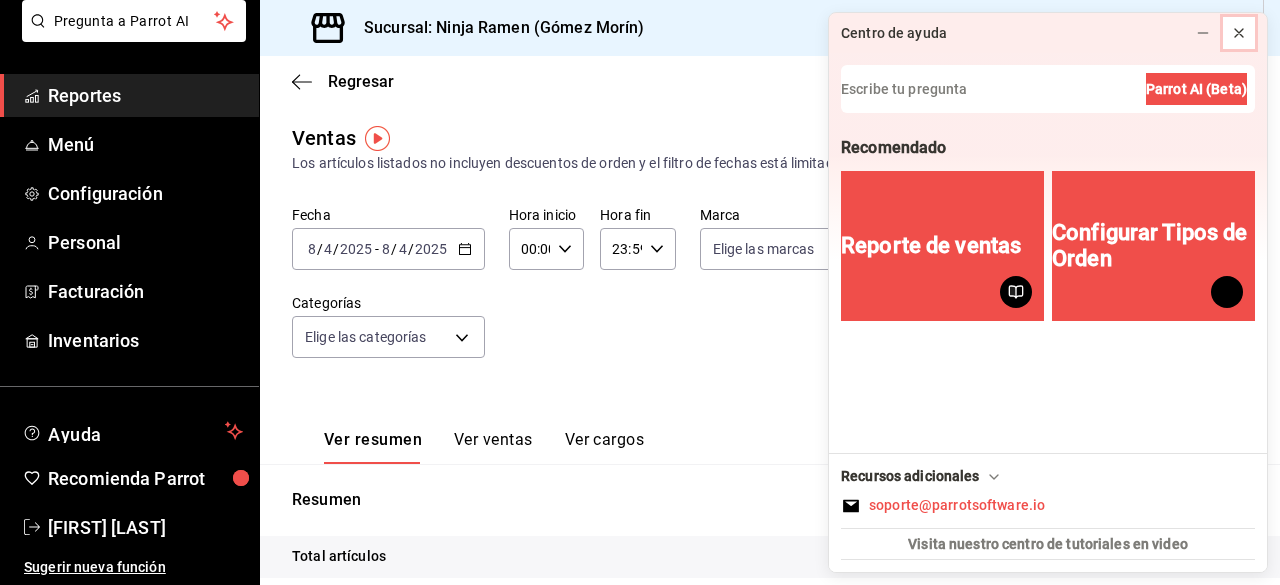 click 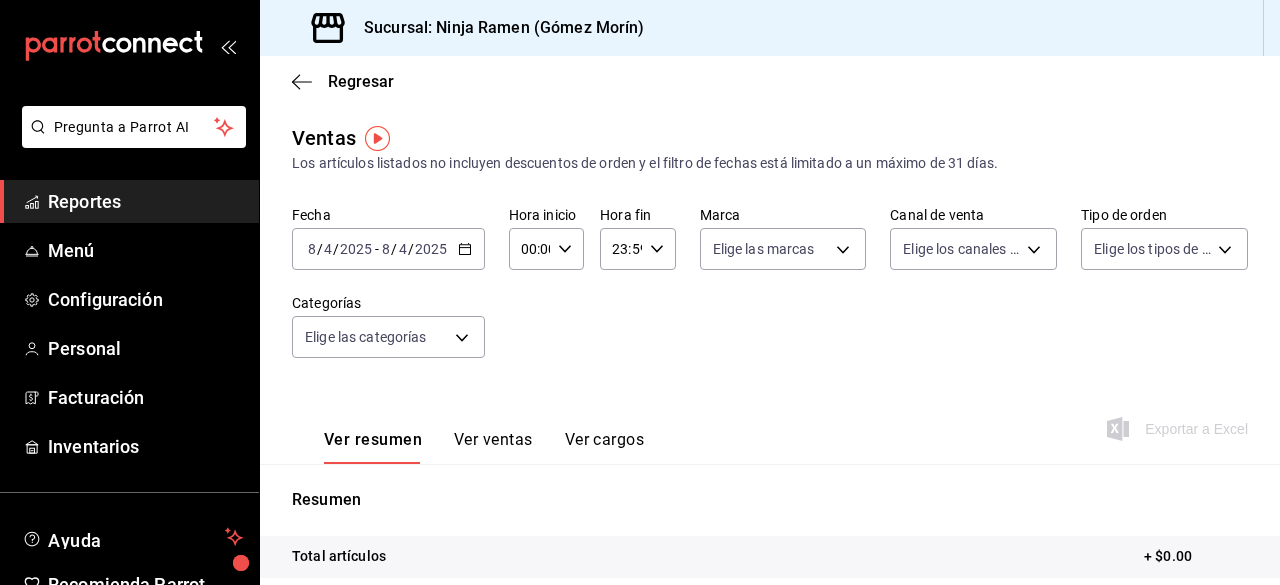scroll, scrollTop: 10, scrollLeft: 0, axis: vertical 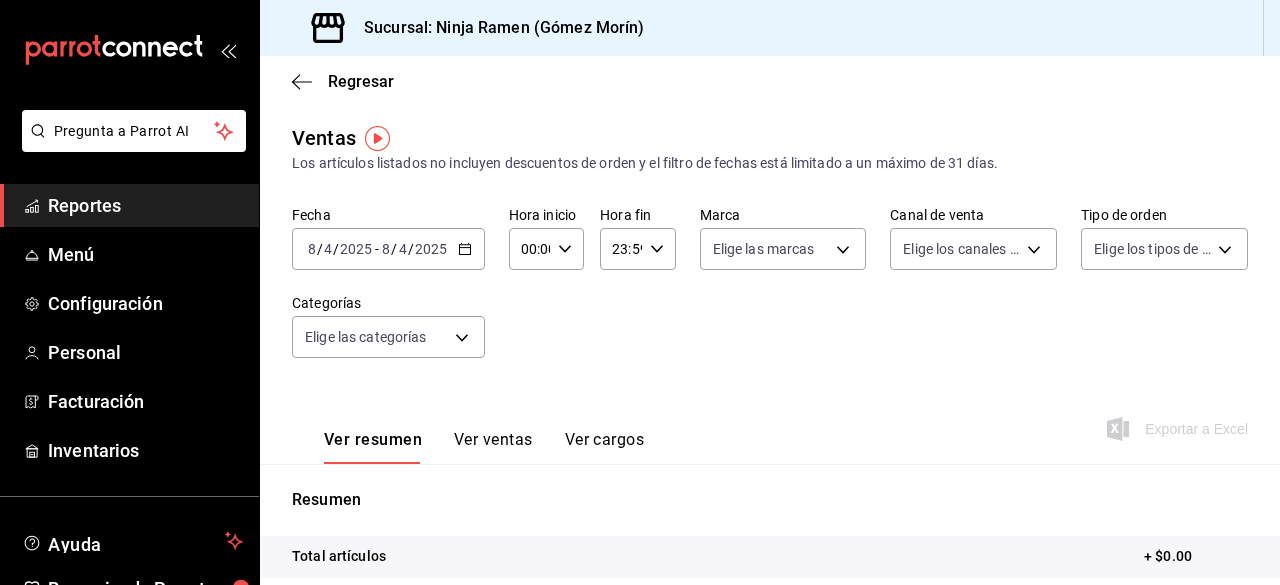 click on "[DATE] [DATE] / [DATE] - [DATE] [DATE] / [DATE]" at bounding box center (388, 249) 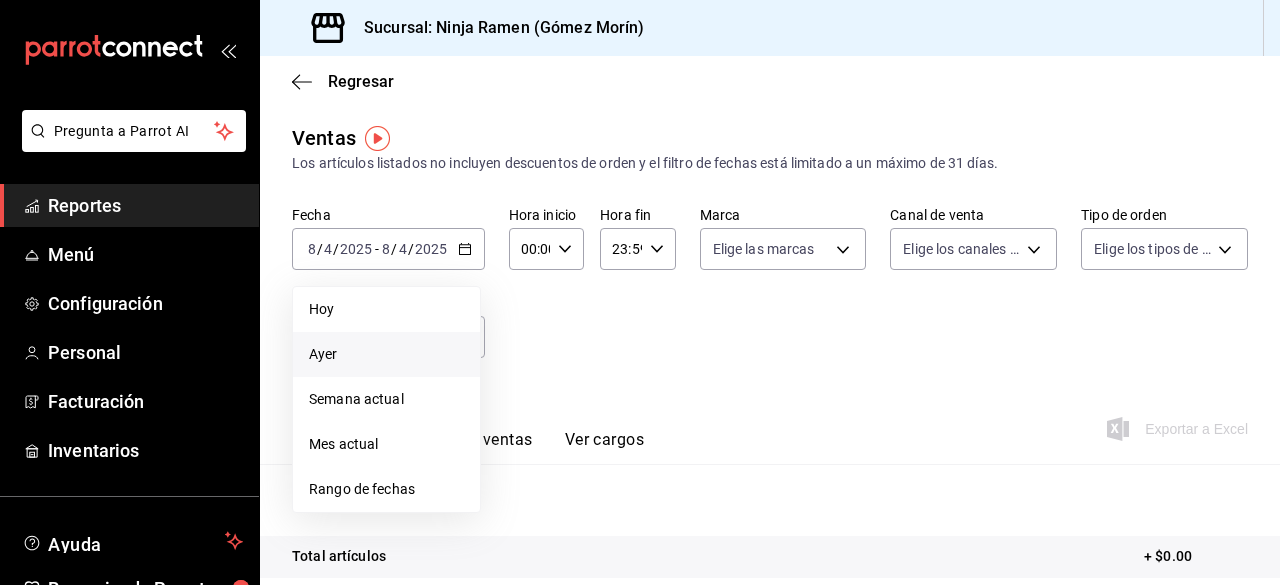 click on "Ayer" at bounding box center [386, 354] 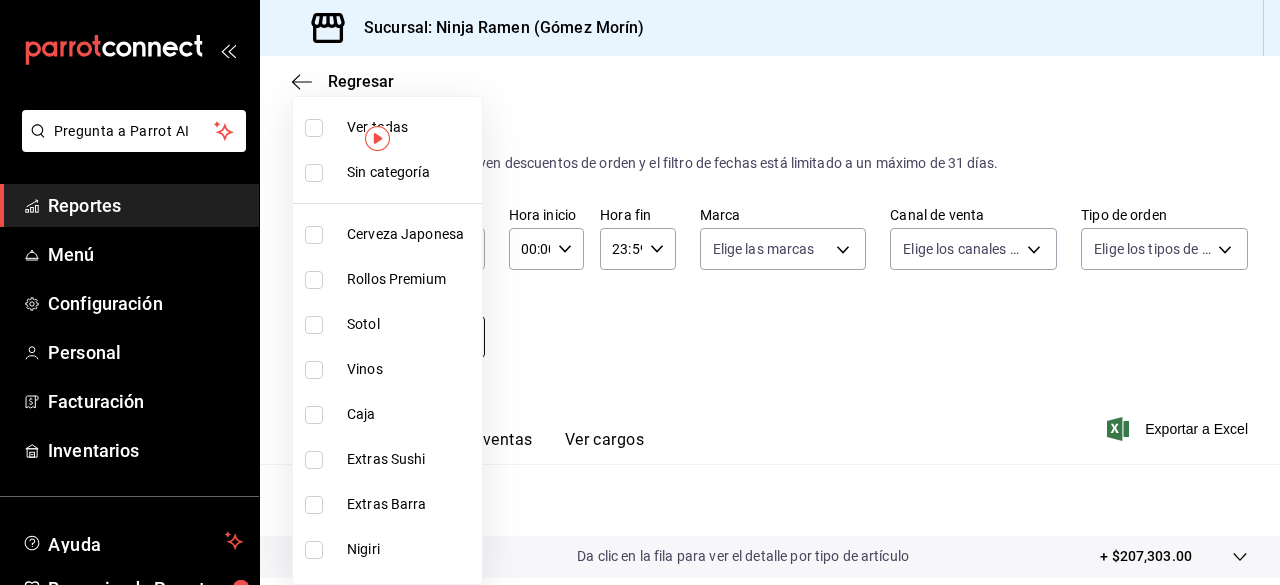 click on "Pregunta a Parrot AI Reportes   Menú   Configuración   Personal   Facturación   Inventarios   Ayuda Recomienda Parrot   [FIRST] [LAST]   Sugerir nueva función   Sucursal: Ninja Ramen (Gómez Morín) Regresar Ventas Los artículos listados no incluyen descuentos de orden y el filtro de fechas está limitado a un máximo de 31 días. Fecha [DATE] [DATE] - [DATE] [DATE] Hora inicio [TIME] Hora inicio Hora fin [TIME] Hora fin Marca Elige las marcas Canal de venta Elige los canales de venta Tipo de orden Elige los tipos de orden Categorías Elige las categorías Ver resumen Ver ventas Ver cargos Exportar a Excel Resumen Total artículos Da clic en la fila para ver el detalle por tipo de artículo + $207,303.00 Cargos por servicio + $0.00 Venta bruta = $207,303.00 Descuentos totales - $2,884.50 Certificados de regalo - $0.00 Venta total = $204,418.50 Impuestos - $28,195.66 Venta neta = $176,222.84 GANA 1 MES GRATIS EN TU SUSCRIPCIÓN AQUÍ Ver video tutorial Ir a video Reportes" at bounding box center (640, 292) 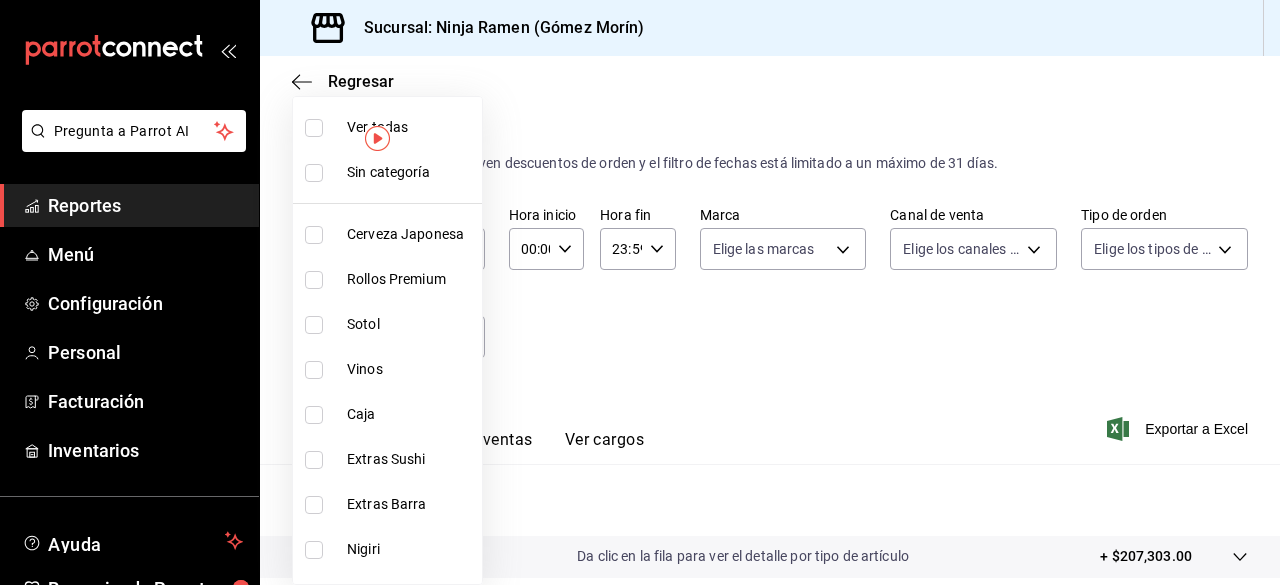 click at bounding box center [318, 128] 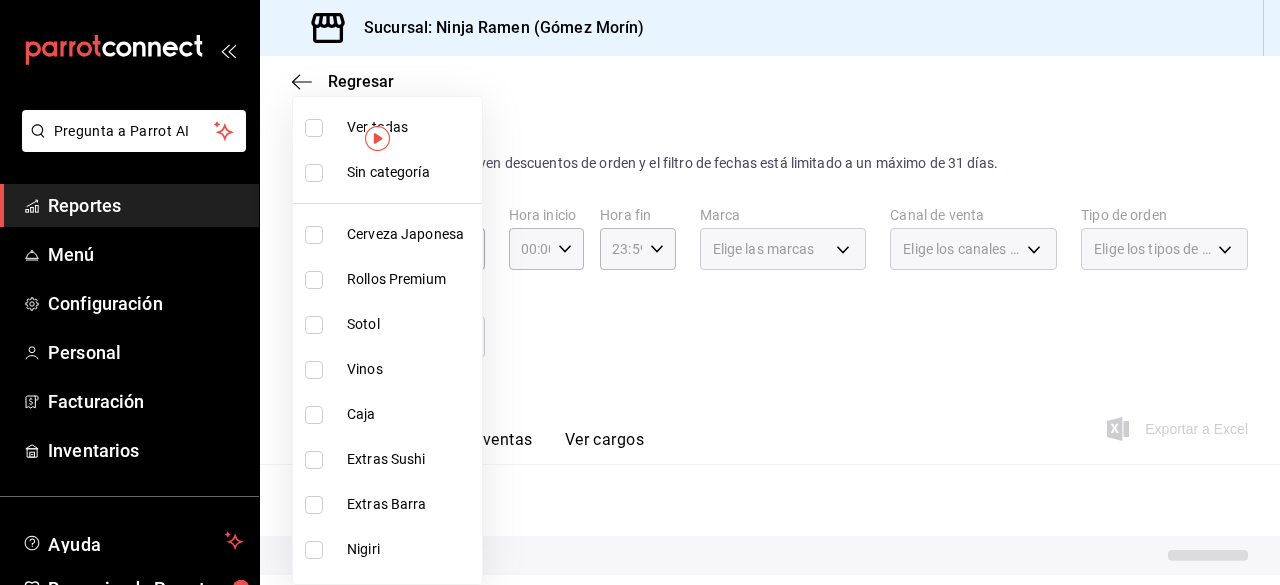 click at bounding box center [314, 128] 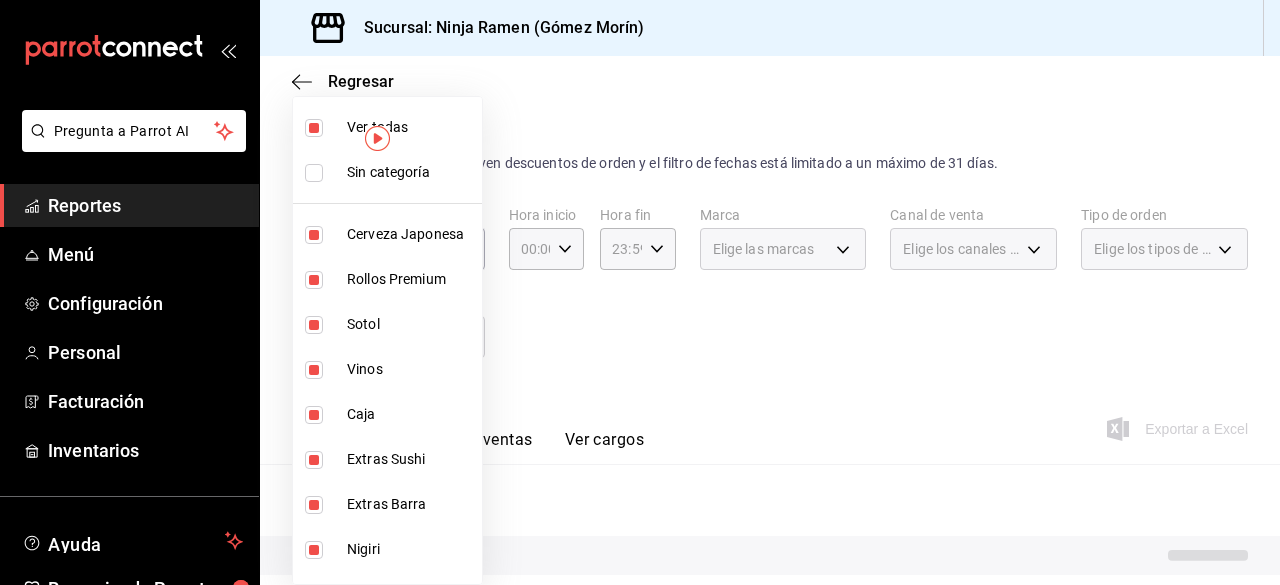 click at bounding box center [640, 292] 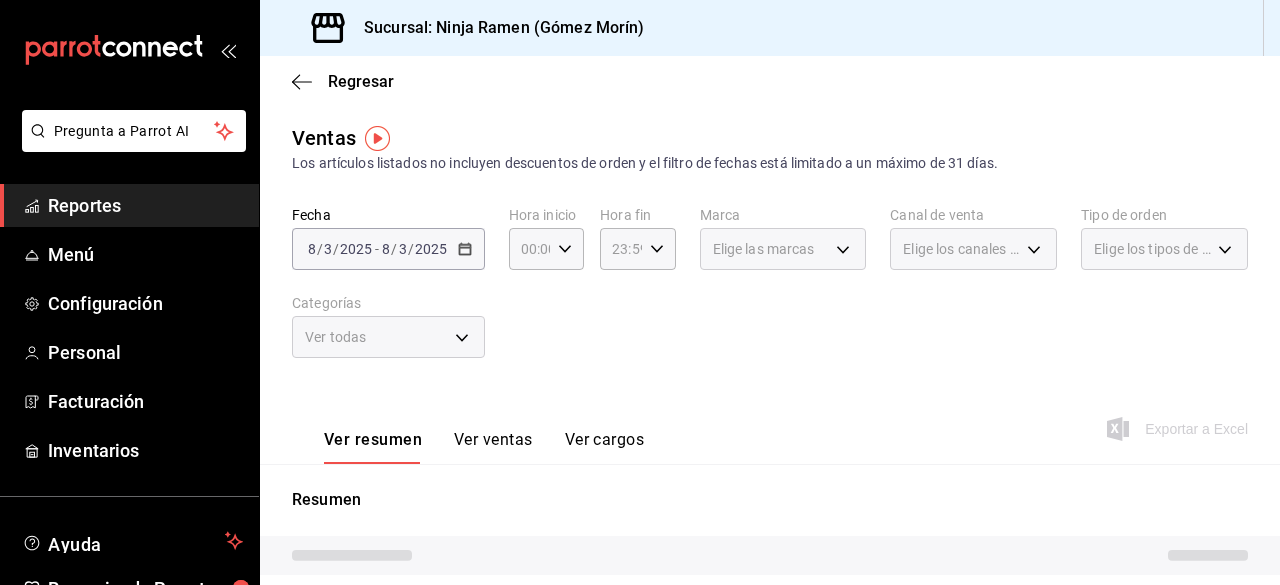 click on "Elige las marcas" at bounding box center (783, 249) 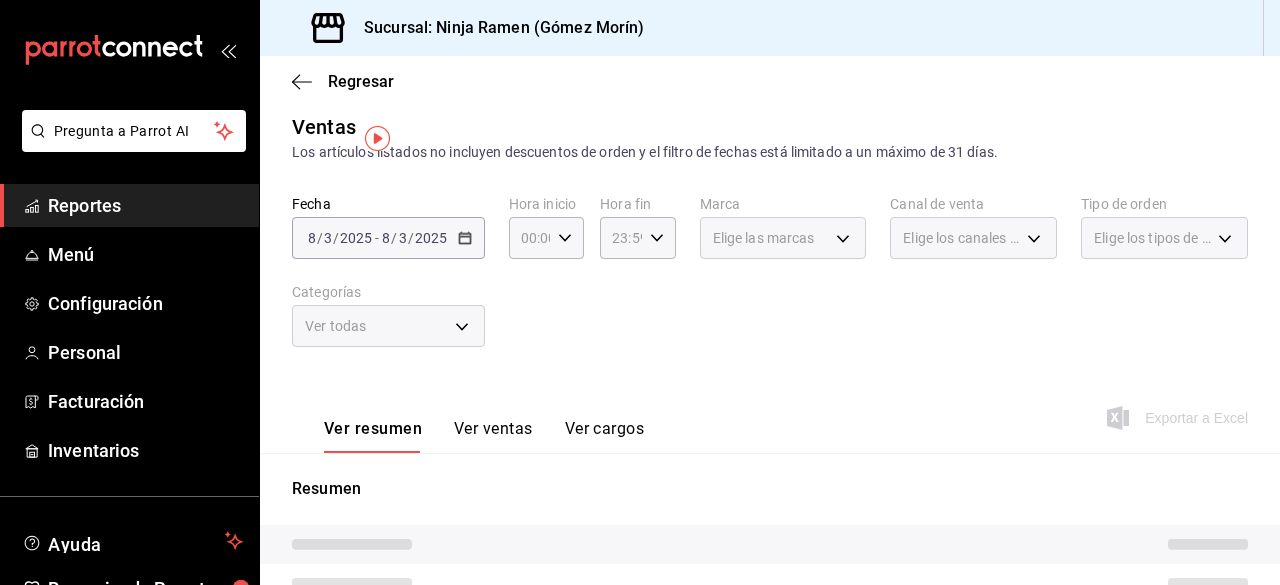 scroll, scrollTop: 0, scrollLeft: 0, axis: both 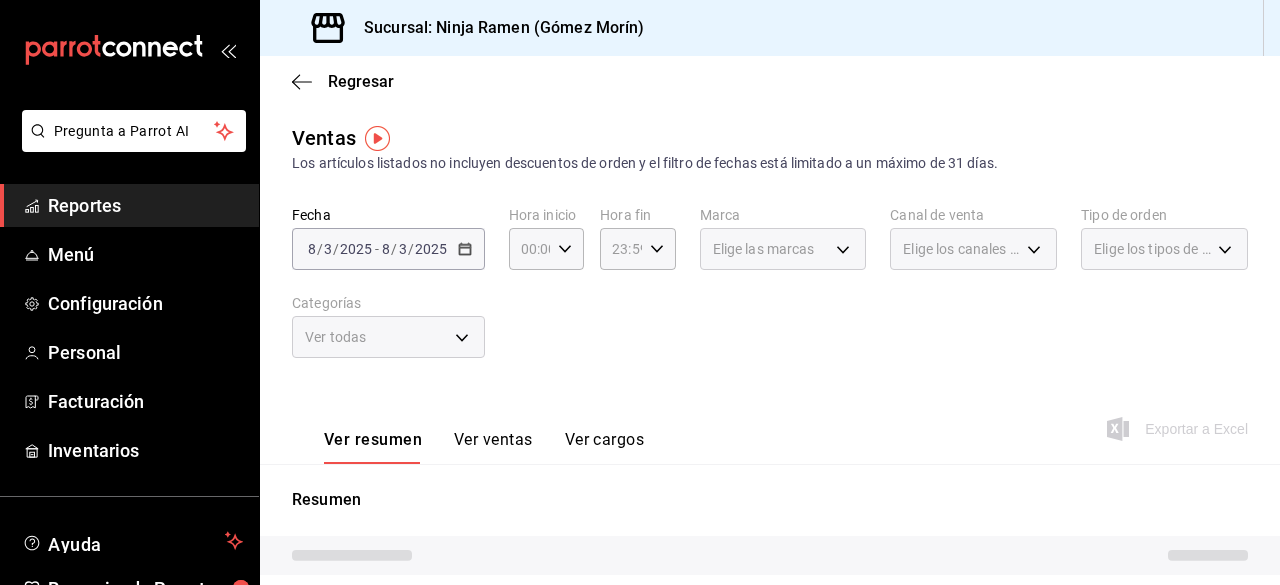 click on "Elige las marcas" at bounding box center (783, 249) 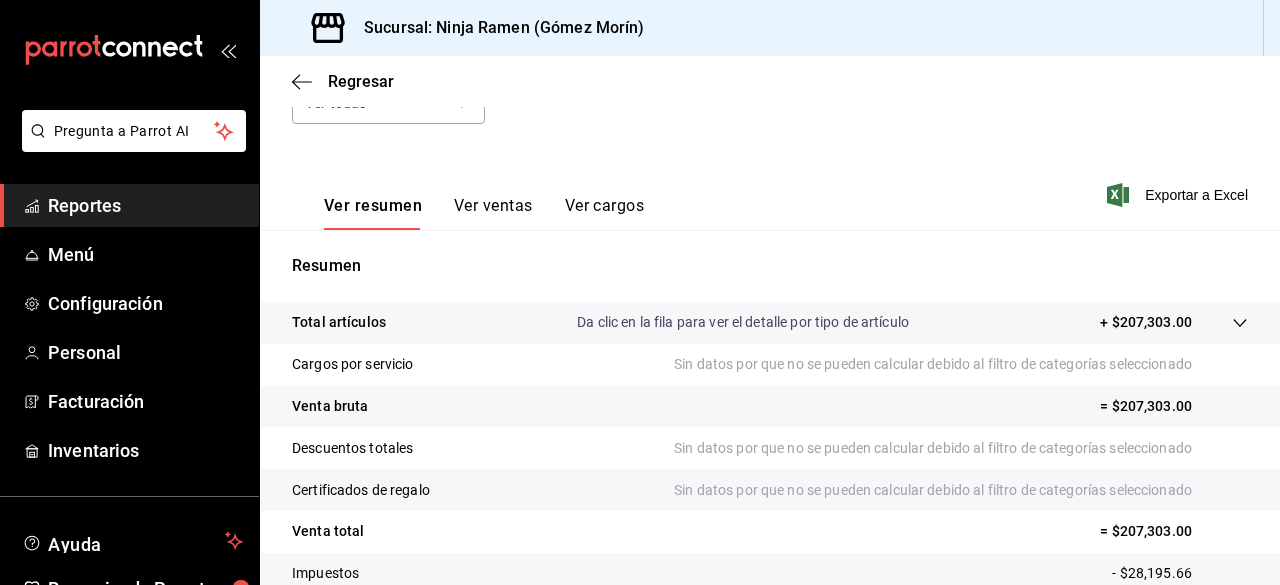 scroll, scrollTop: 222, scrollLeft: 0, axis: vertical 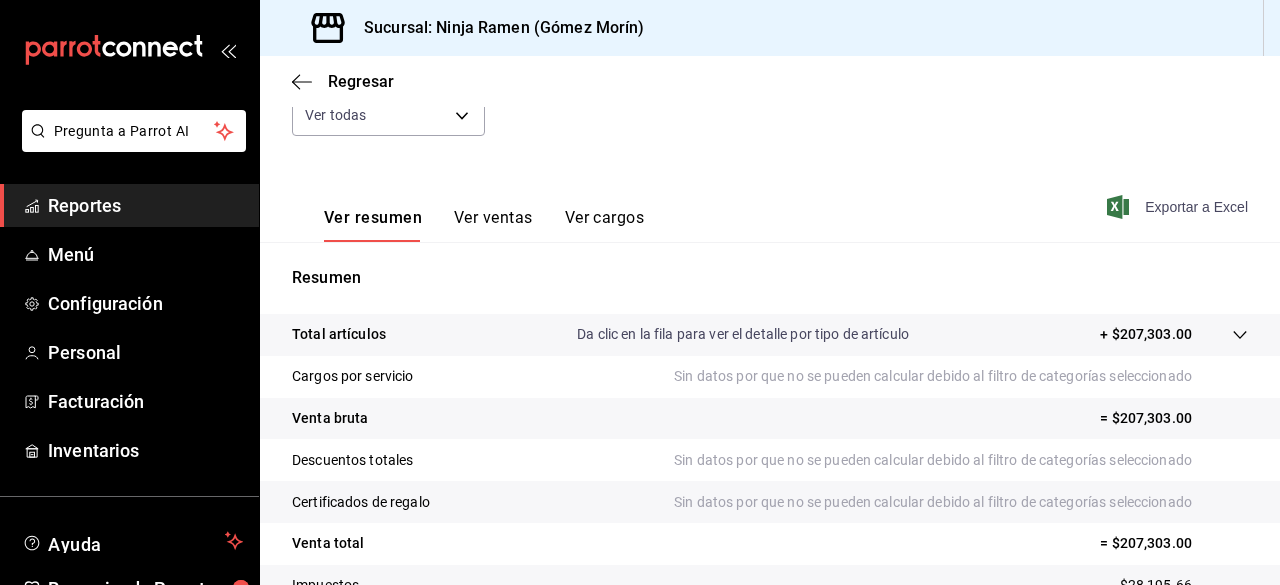 click on "Exportar a Excel" at bounding box center (1179, 207) 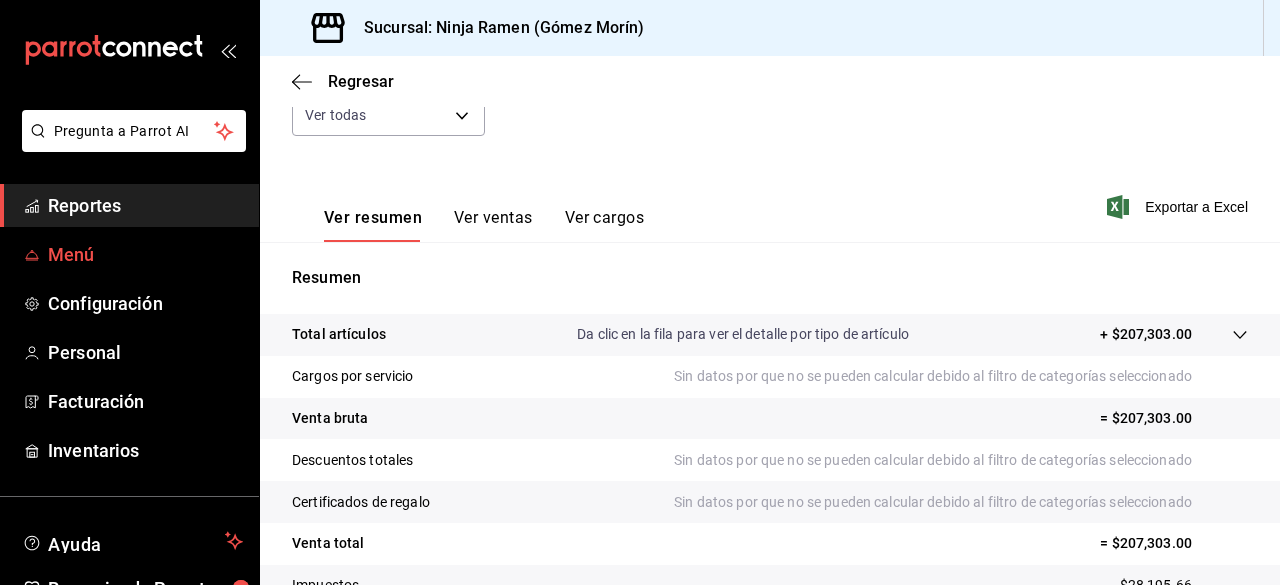 click on "Menú" at bounding box center [145, 254] 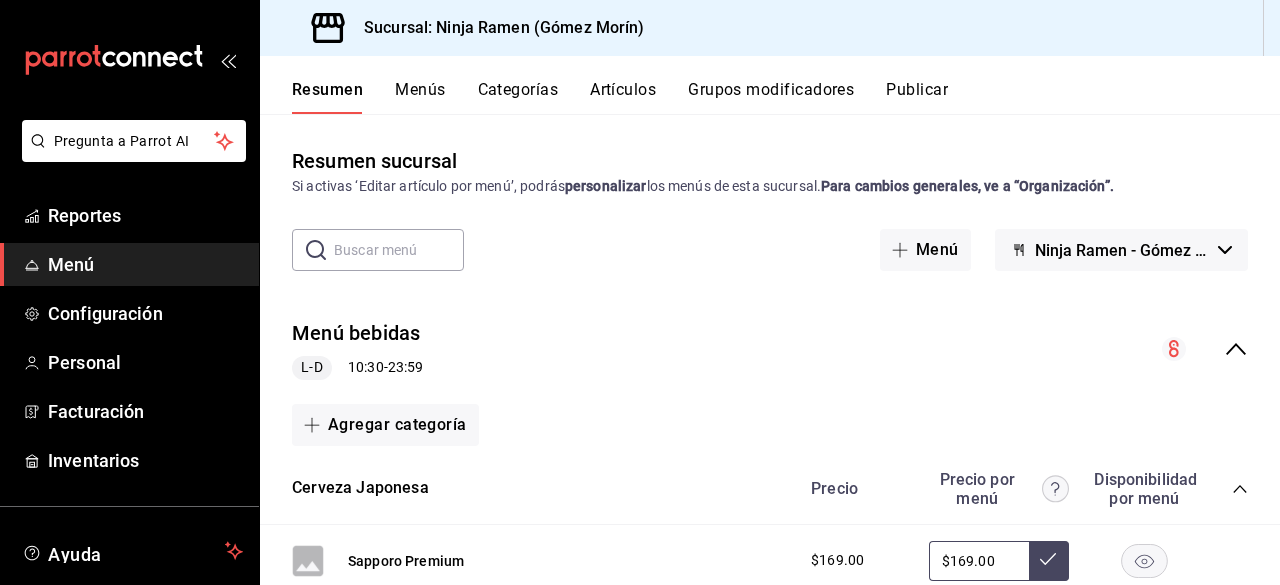 click on "Menús" at bounding box center [420, 97] 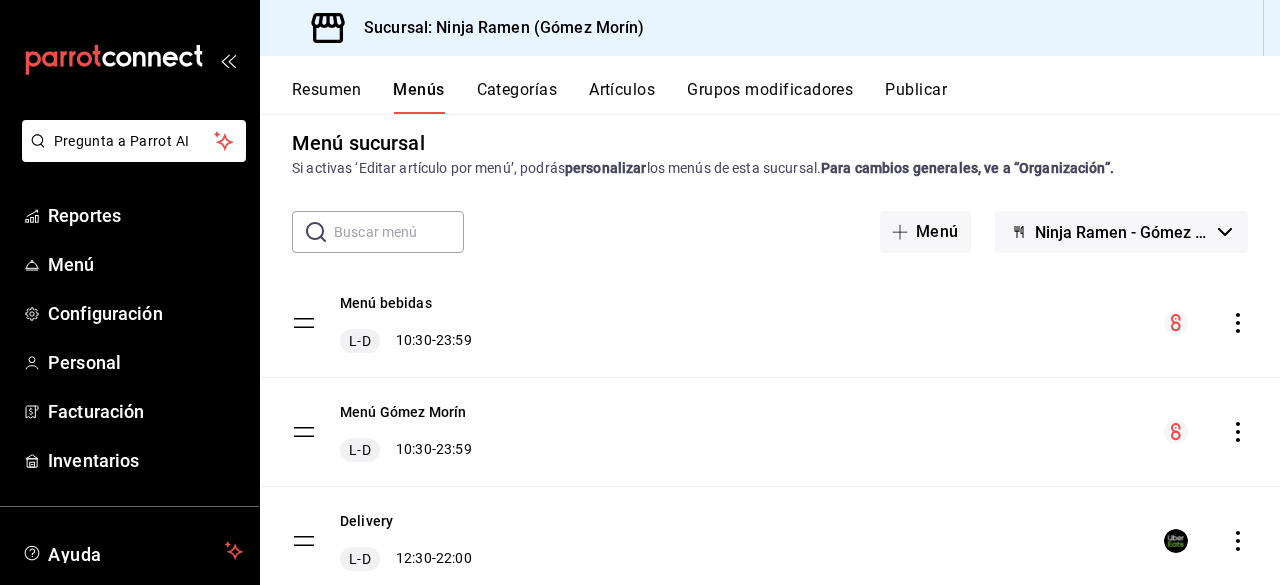 scroll, scrollTop: 0, scrollLeft: 0, axis: both 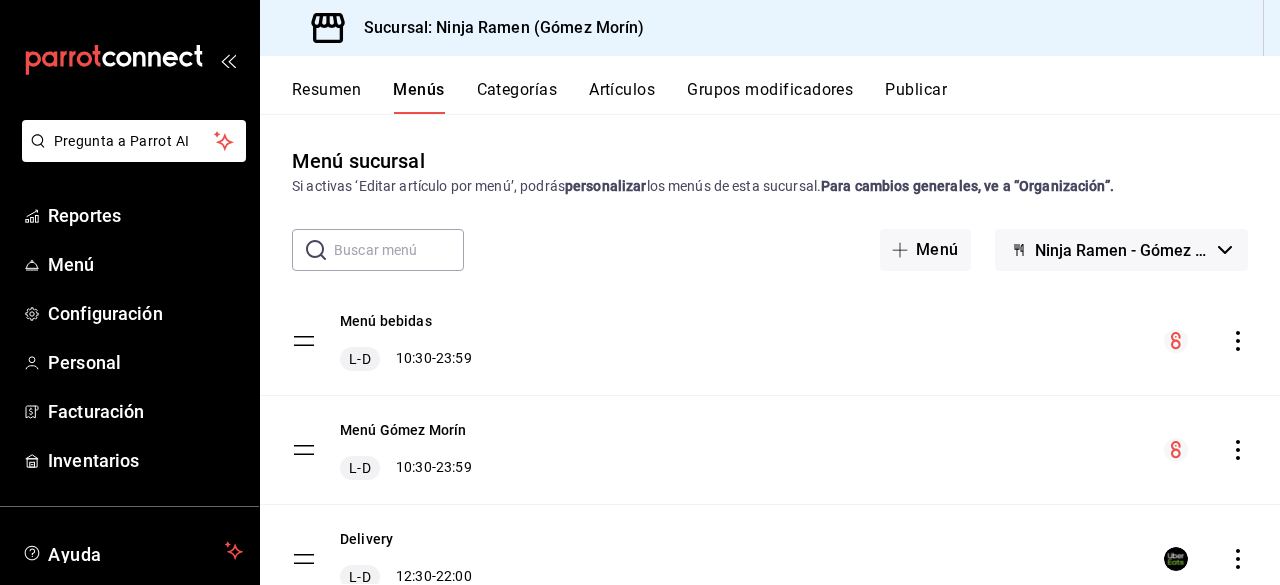 click on "Categorías" at bounding box center (517, 97) 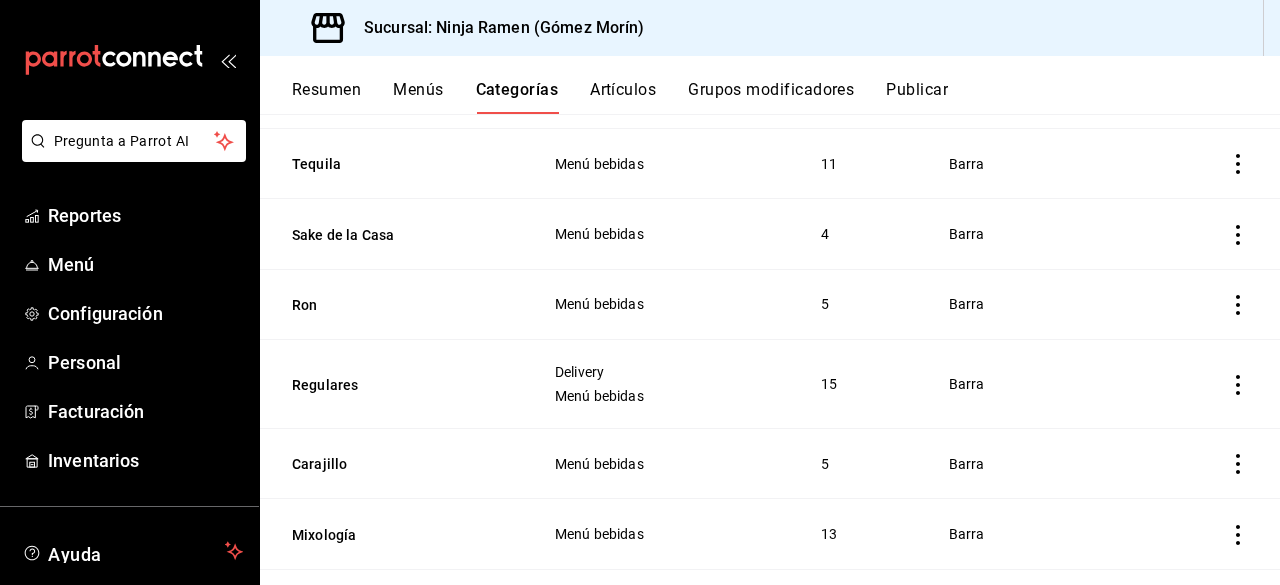 scroll, scrollTop: 1462, scrollLeft: 0, axis: vertical 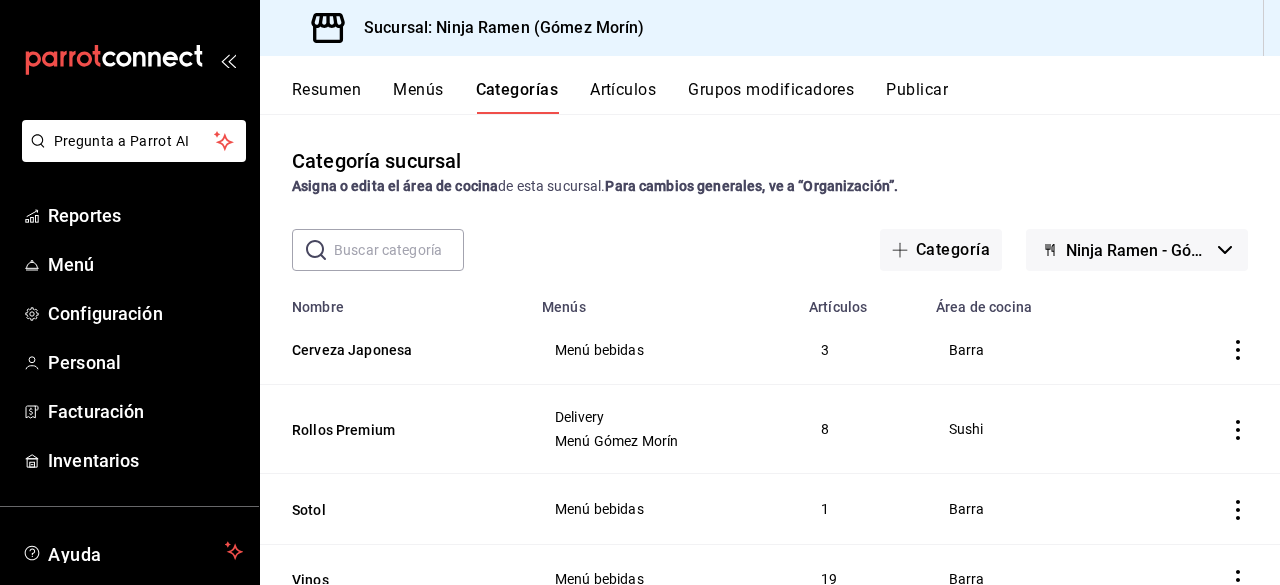 click on "Artículos" at bounding box center (623, 97) 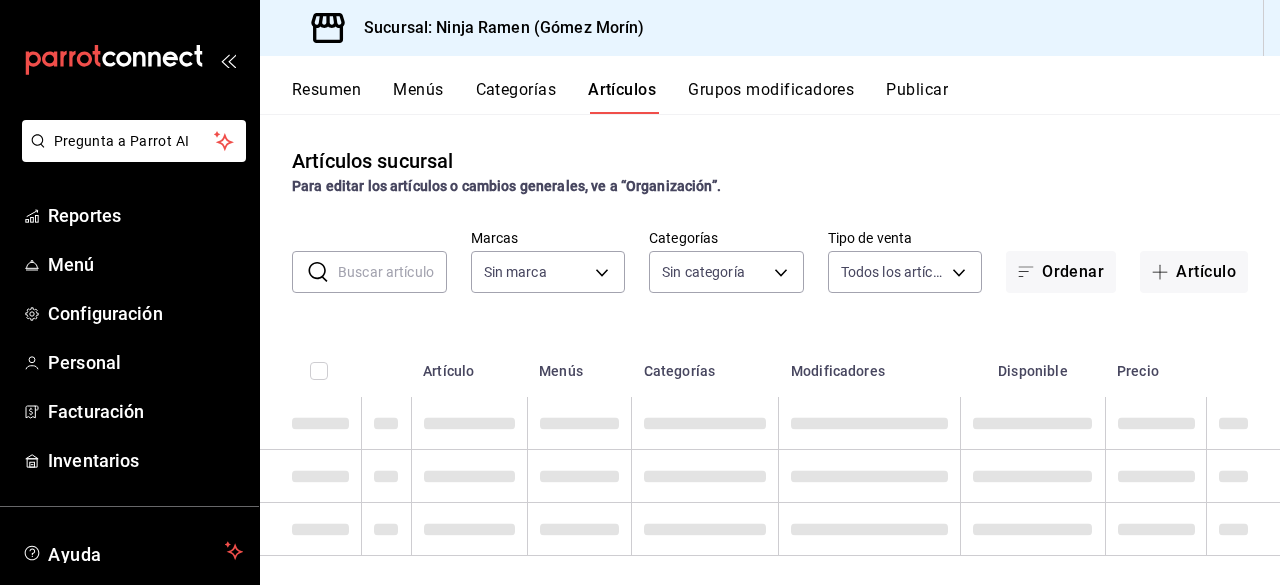 type on "f1c4bc62-ae1b-460a-8452-fb11a1227052" 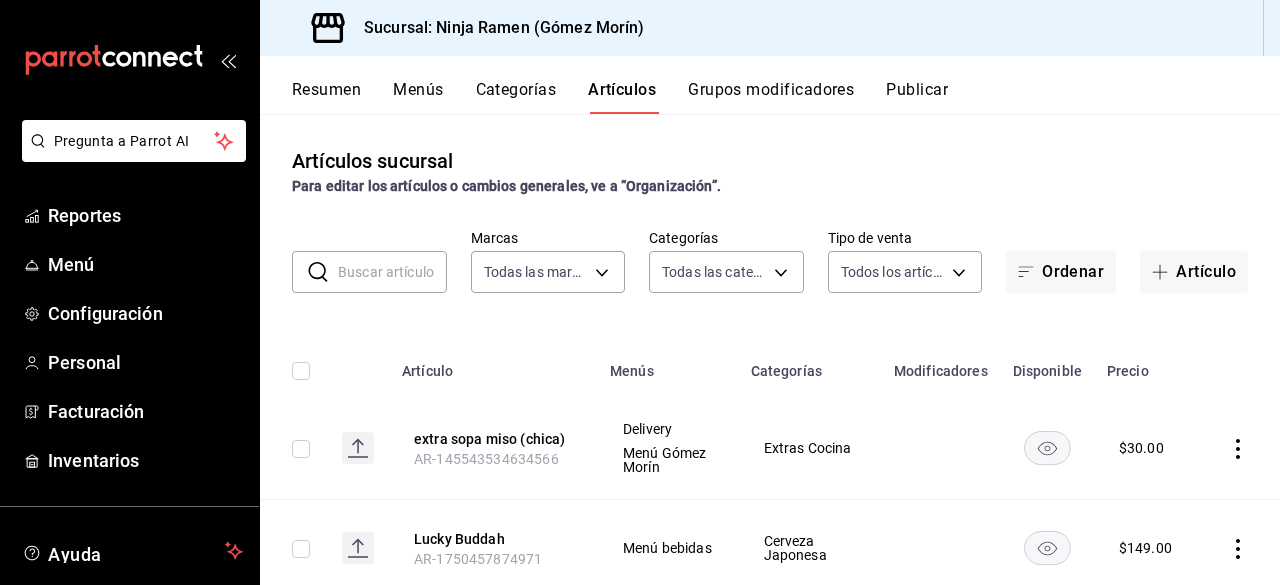 type on "7cc8eb8b-6253-4619-bf5d-7890dd3620f5,fe1fa83c-50ef-4120-a932-c96281191b99,dab5d3bb-769f-4ec7-af91-3c1ad7d0cbee,92d2dc2b-087e-43b8-9ed2-a5e86f88d910,9dfeedd7-a1f0-406f-88ba-0866aadbab92,6cabb463-e766-4b08-be0f-e0781ee1b86f,93350bfe-e9b1-4527-9a0d-d424c901e77f,0fd9eb28-bf88-49cc-bfab-9d8cd9c76c19,24b80efd-d2b9-41b3-b4c4-ef381bc5c358,b1b8e803-aa6f-4b79-a0c5-3fac86d81334,9b04d56d-1cb1-45f9-b4d6-cd7c157c7e21,cc1d8f65-ca80-437d-817b-bd644af25211,bd314bbc-d637-4f7f-8de8-ad3aabb26b1a,e8b8e327-26ed-4f87-b646-0207b4e17e07,a1c001b3-140c-4391-bd91-df667864f876,e38744e9-bcf6-4d1a-b6d1-321d3eef5658,e572c2f7-b058-44e7-bf1e-4420fd03db2c,cf044cde-ecf2-4a56-96d7-0516a7af5d5c,0b2192f5-262b-4bfd-99c0-8336d5642390,52c4a72a-a103-4d0f-8976-82bc1700c487,8a7a8f05-6f13-4e36-bad0-d95761038e36,a15403b5-f584-46d6-bd67-680d051f7321,0f331e71-5e22-4d29-8964-ce6252f69ff1,dd5b2948-ed91-4693-bdd3-1127b29f288a,18fa9852-6fb6-4a0a-a0b1-04cbdeffdf3f,6675e169-3b07-454e-9e7e-73d6c1afdfd0,552edc5e-7f51-4ddb-aab1-c54ce7803127,b0056949-a80a-4c26-821..." 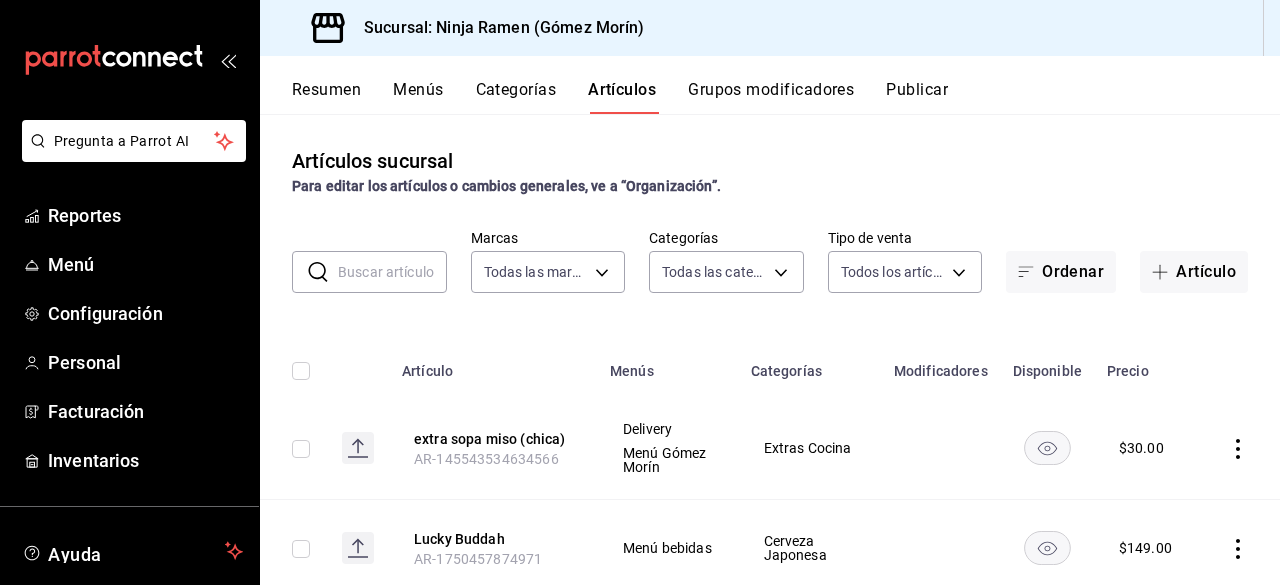 drag, startPoint x: 1263, startPoint y: 158, endPoint x: 1276, endPoint y: 165, distance: 14.764823 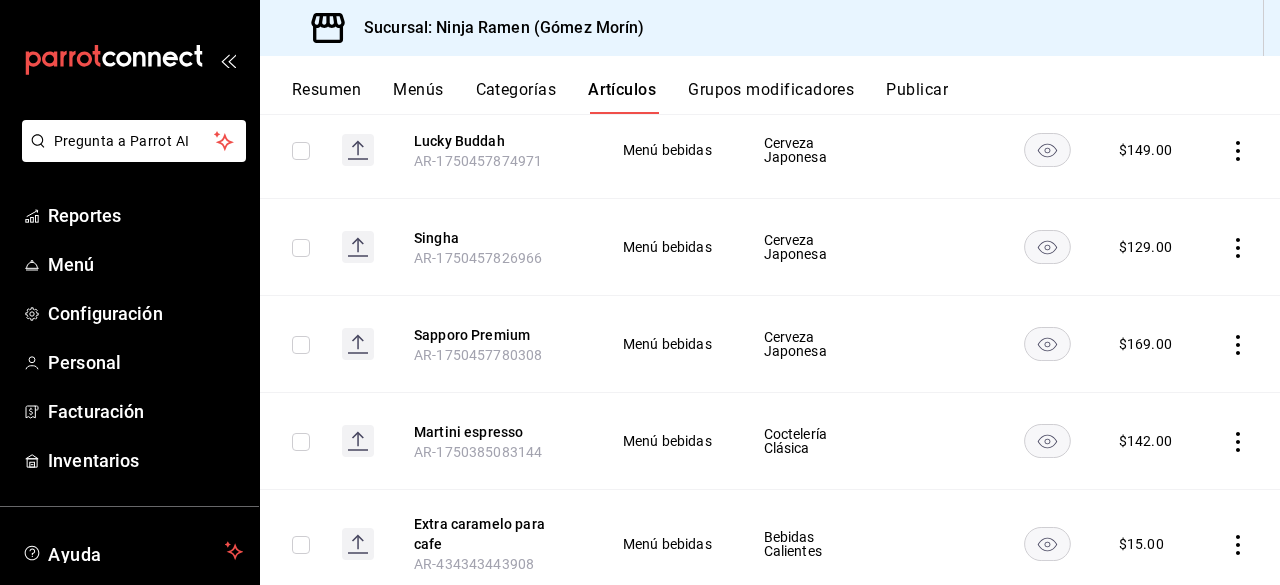 scroll, scrollTop: 420, scrollLeft: 0, axis: vertical 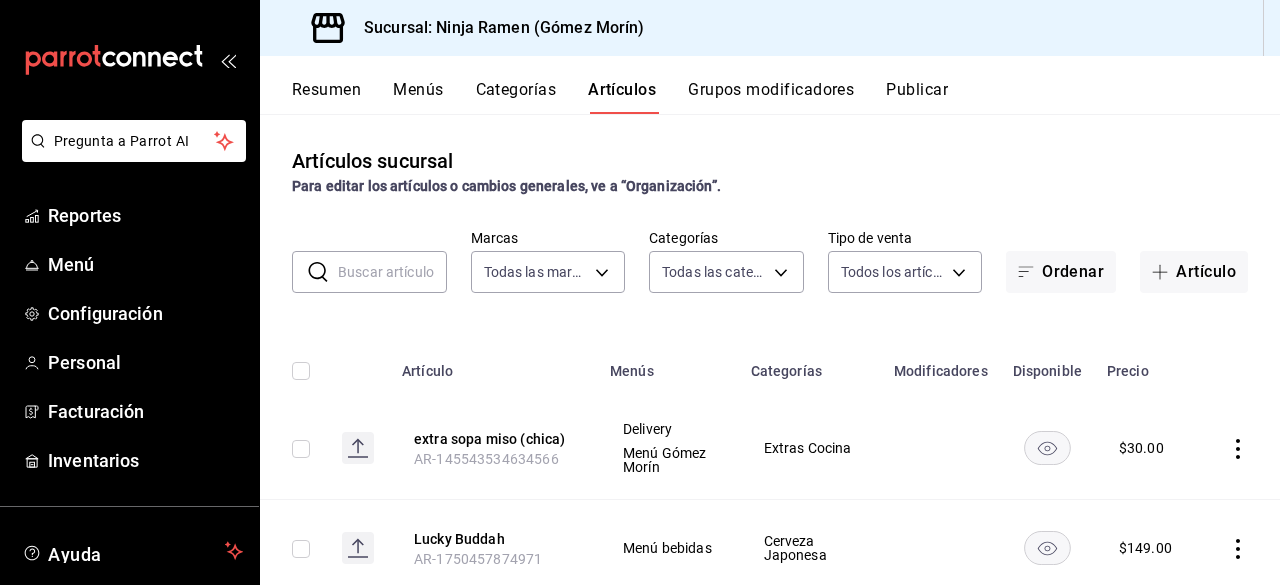 click on "Grupos modificadores" at bounding box center (771, 97) 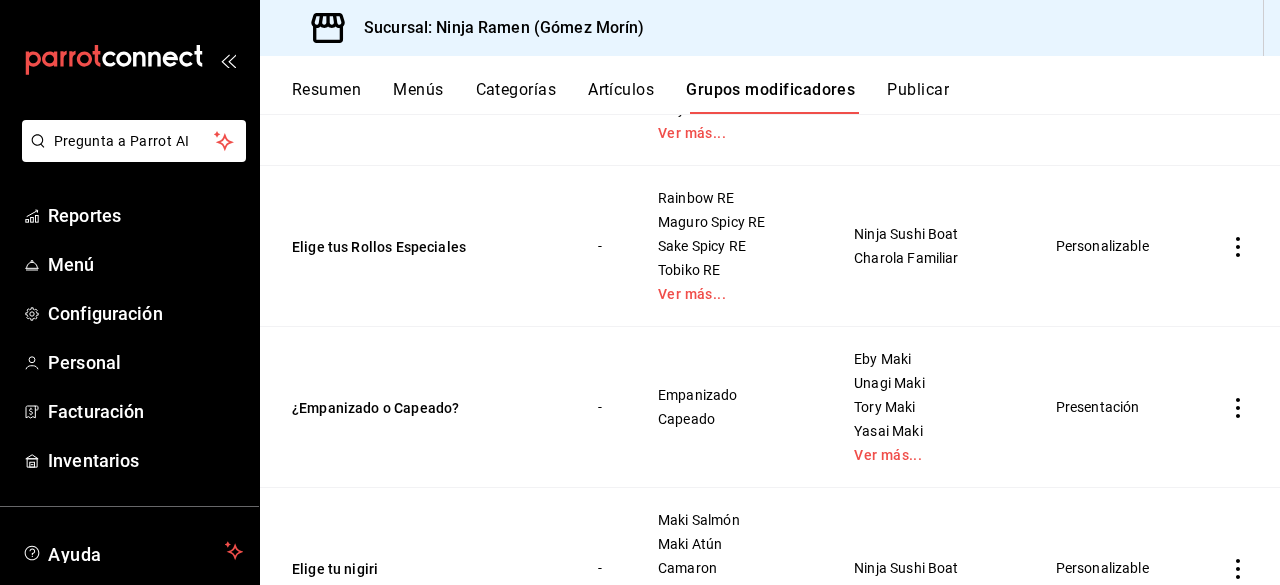 scroll, scrollTop: 2774, scrollLeft: 0, axis: vertical 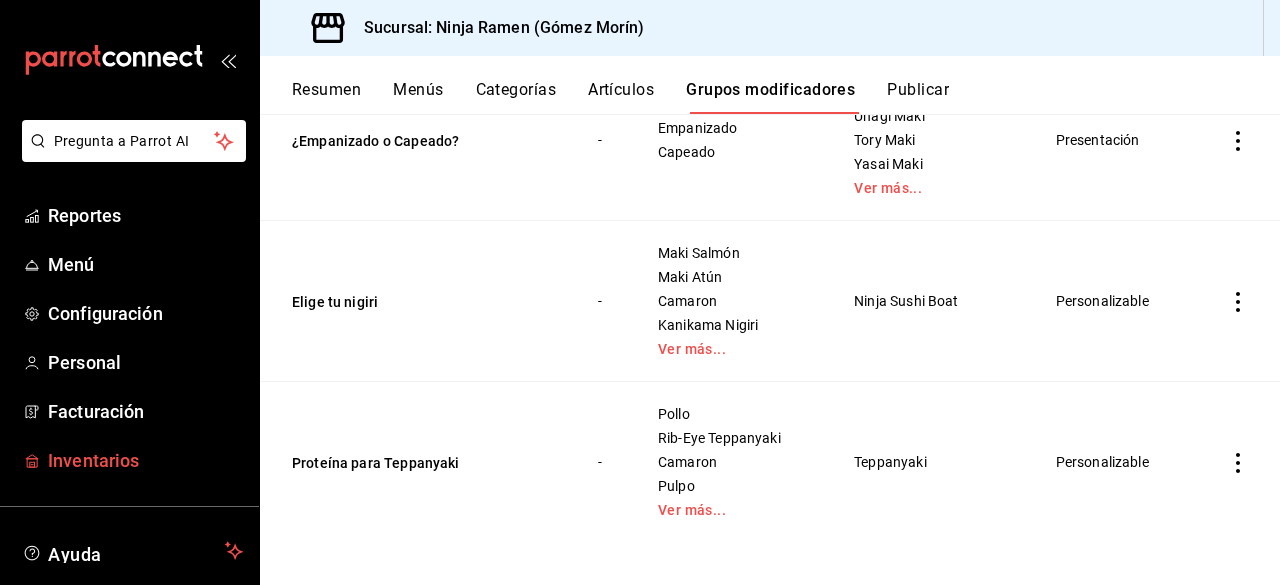 click on "Inventarios" at bounding box center [129, 460] 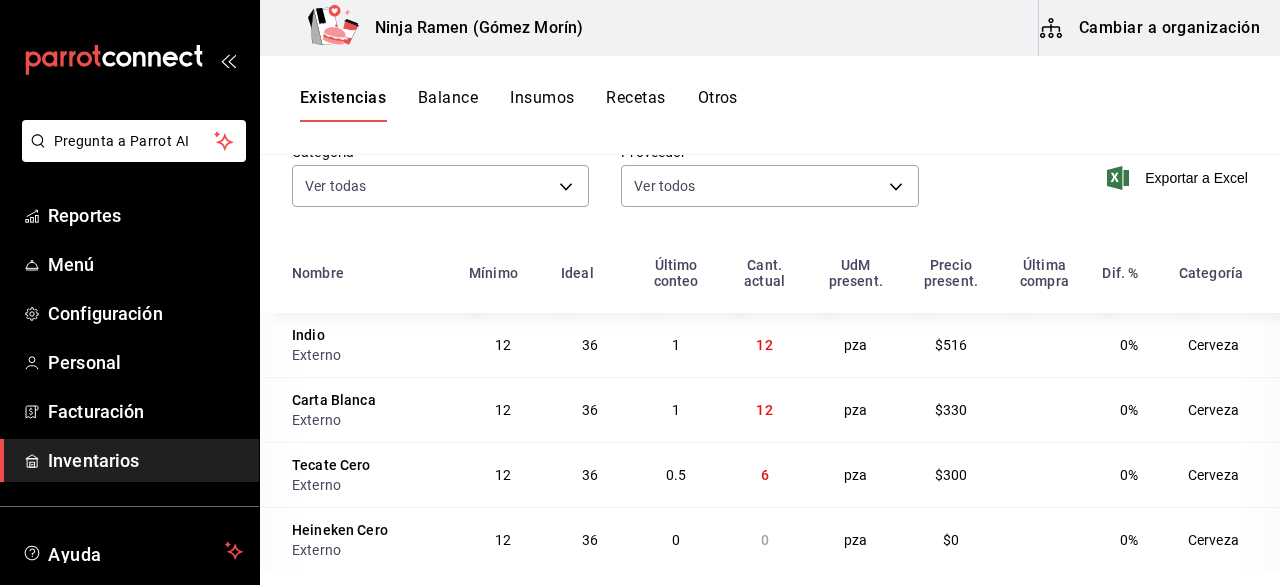 scroll, scrollTop: 244, scrollLeft: 0, axis: vertical 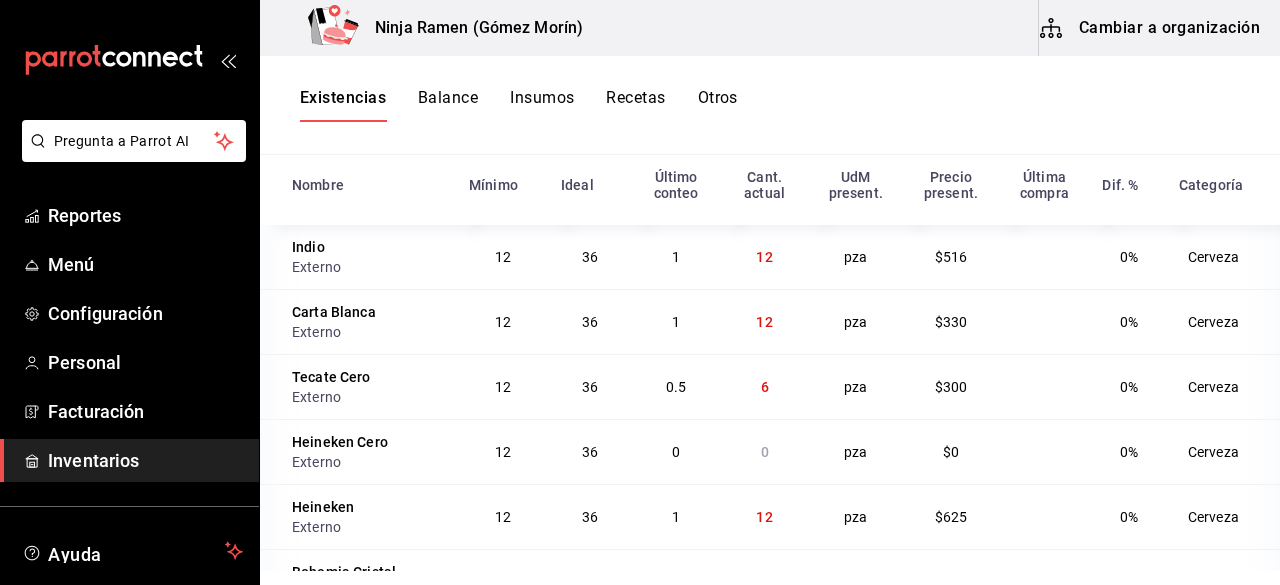 click on "Balance" at bounding box center (448, 105) 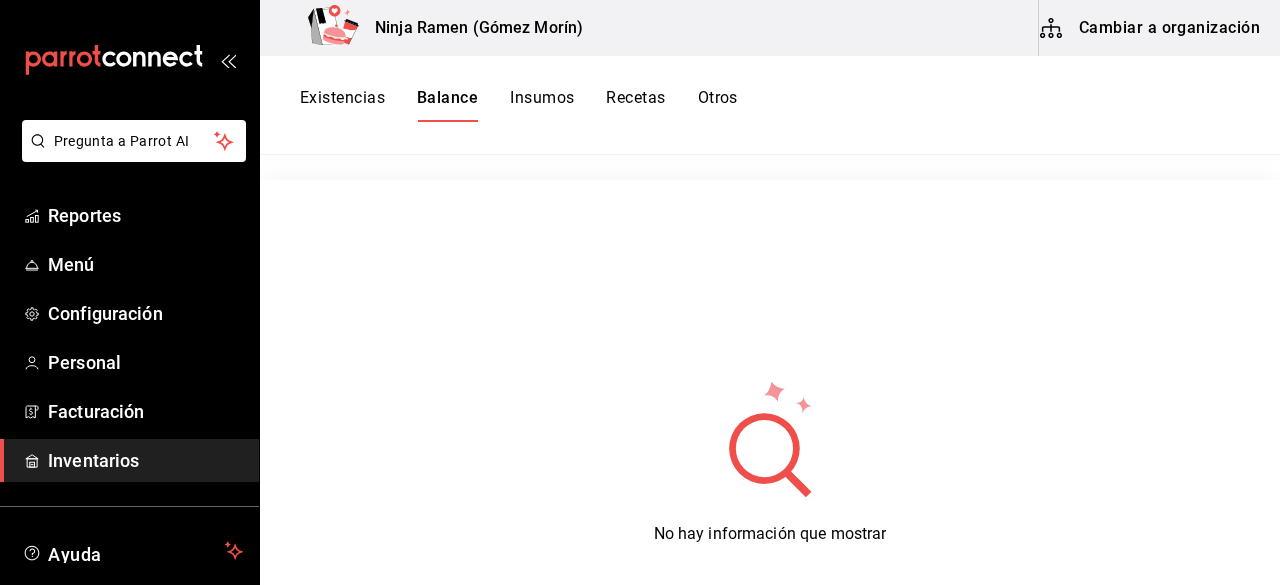 click on "Insumos" at bounding box center (542, 105) 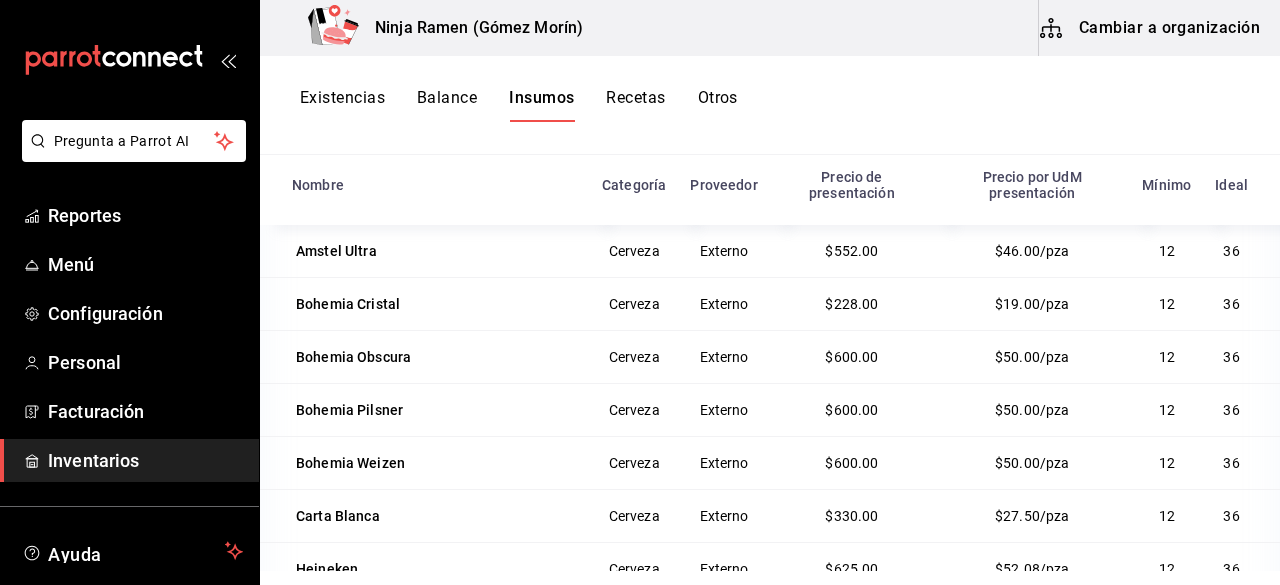 click on "Recetas" at bounding box center (635, 105) 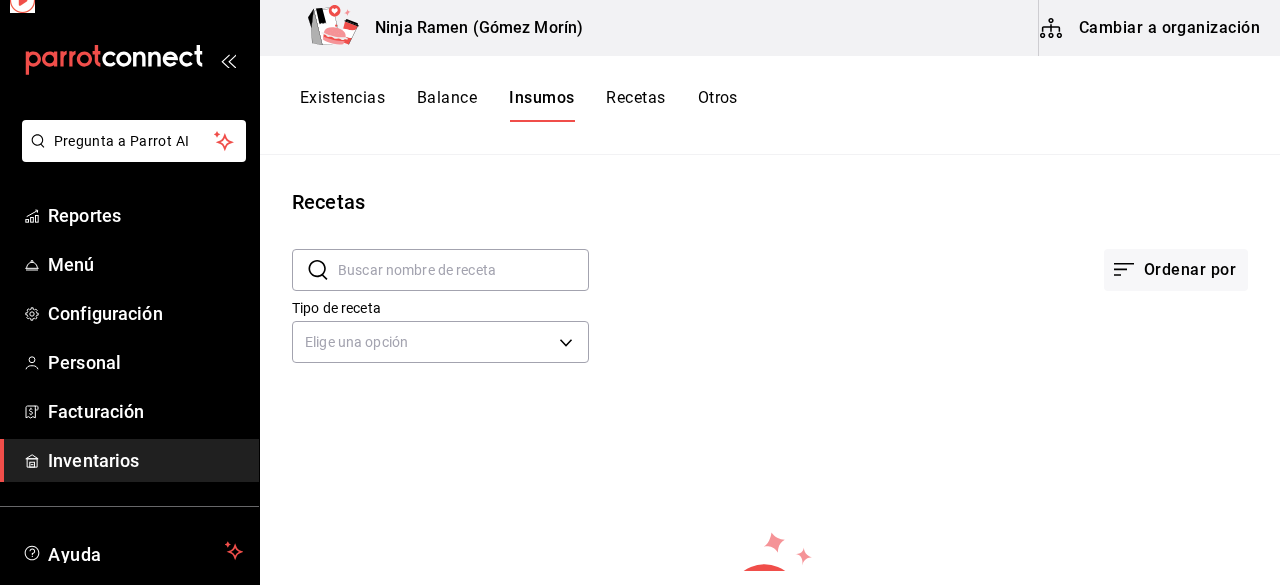 scroll, scrollTop: 0, scrollLeft: 0, axis: both 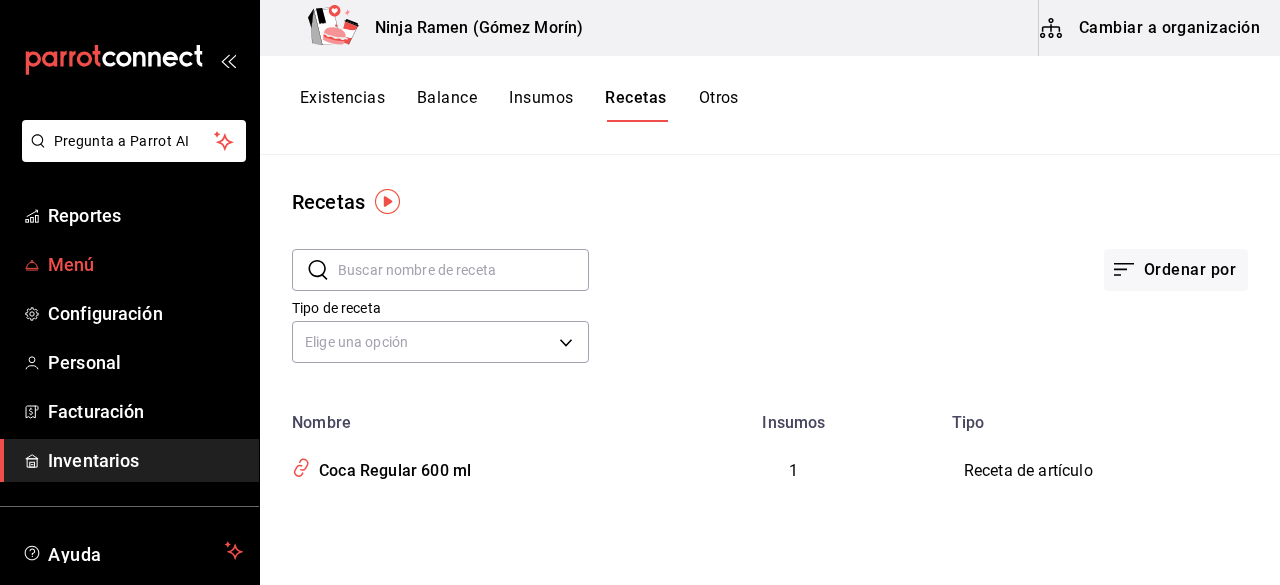 click on "Menú" at bounding box center (145, 264) 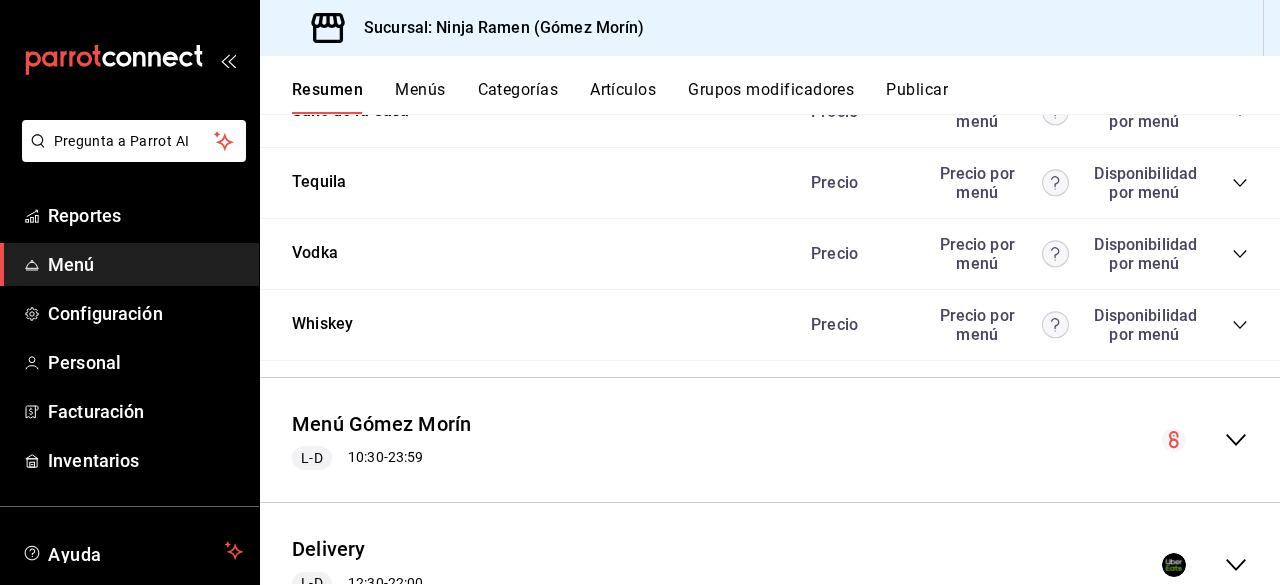 scroll, scrollTop: 2073, scrollLeft: 0, axis: vertical 